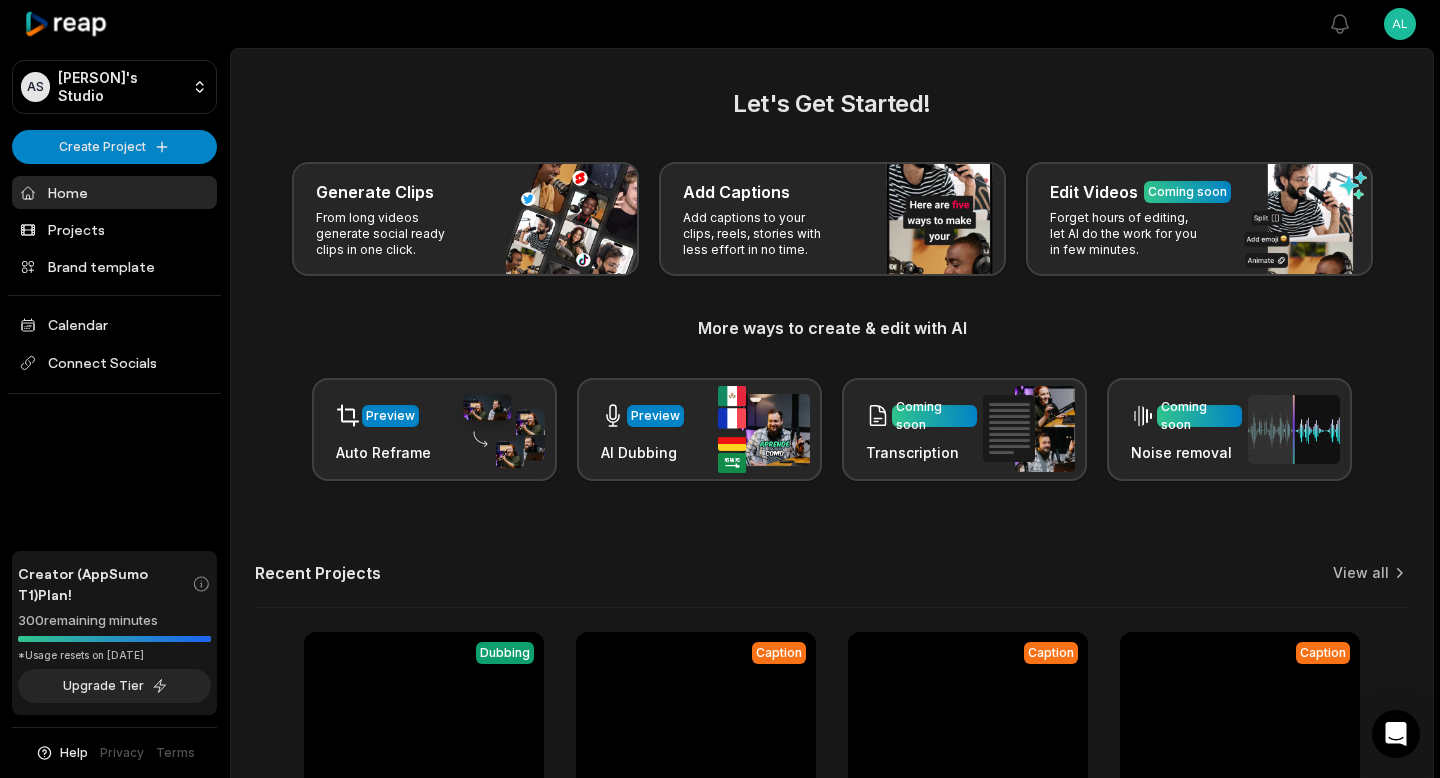 scroll, scrollTop: 220, scrollLeft: 0, axis: vertical 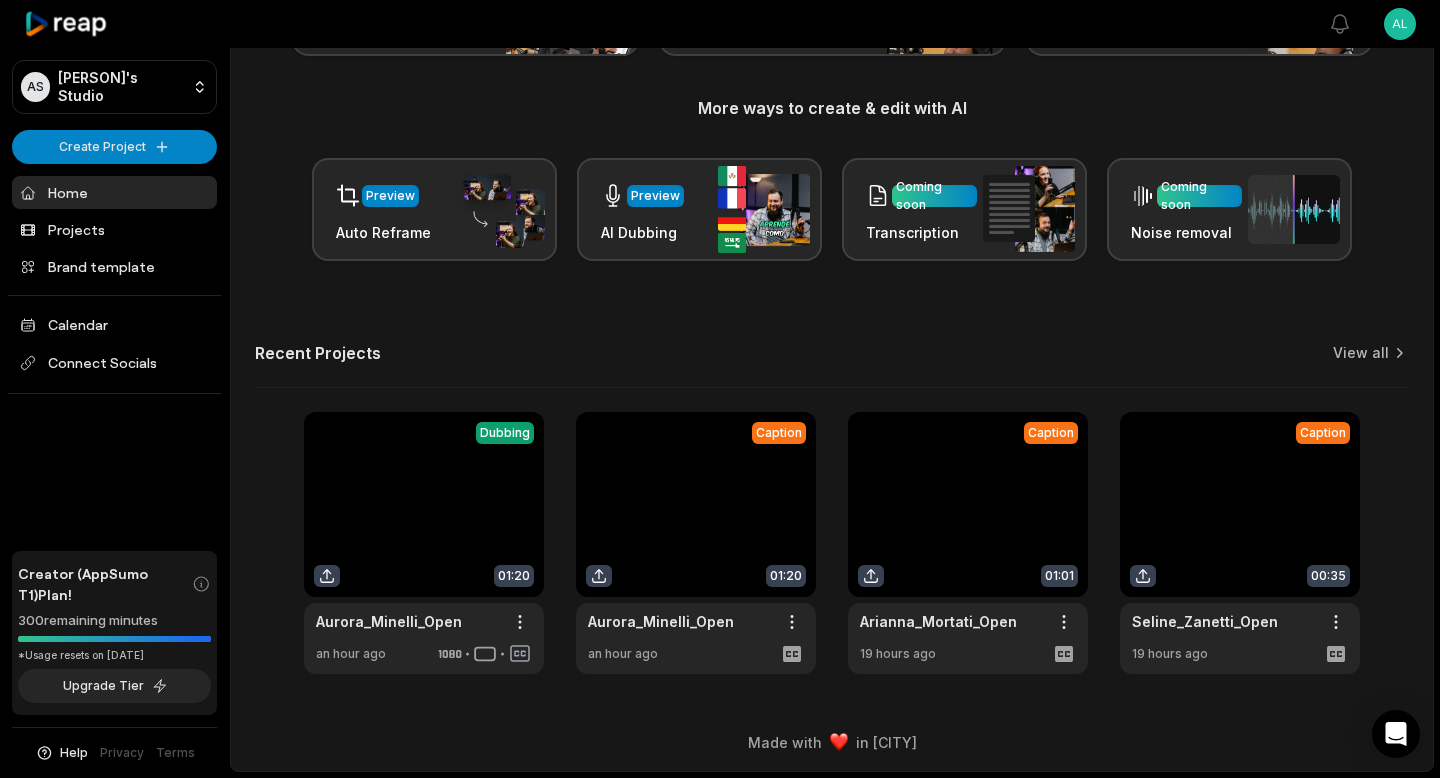 click at bounding box center (696, 543) 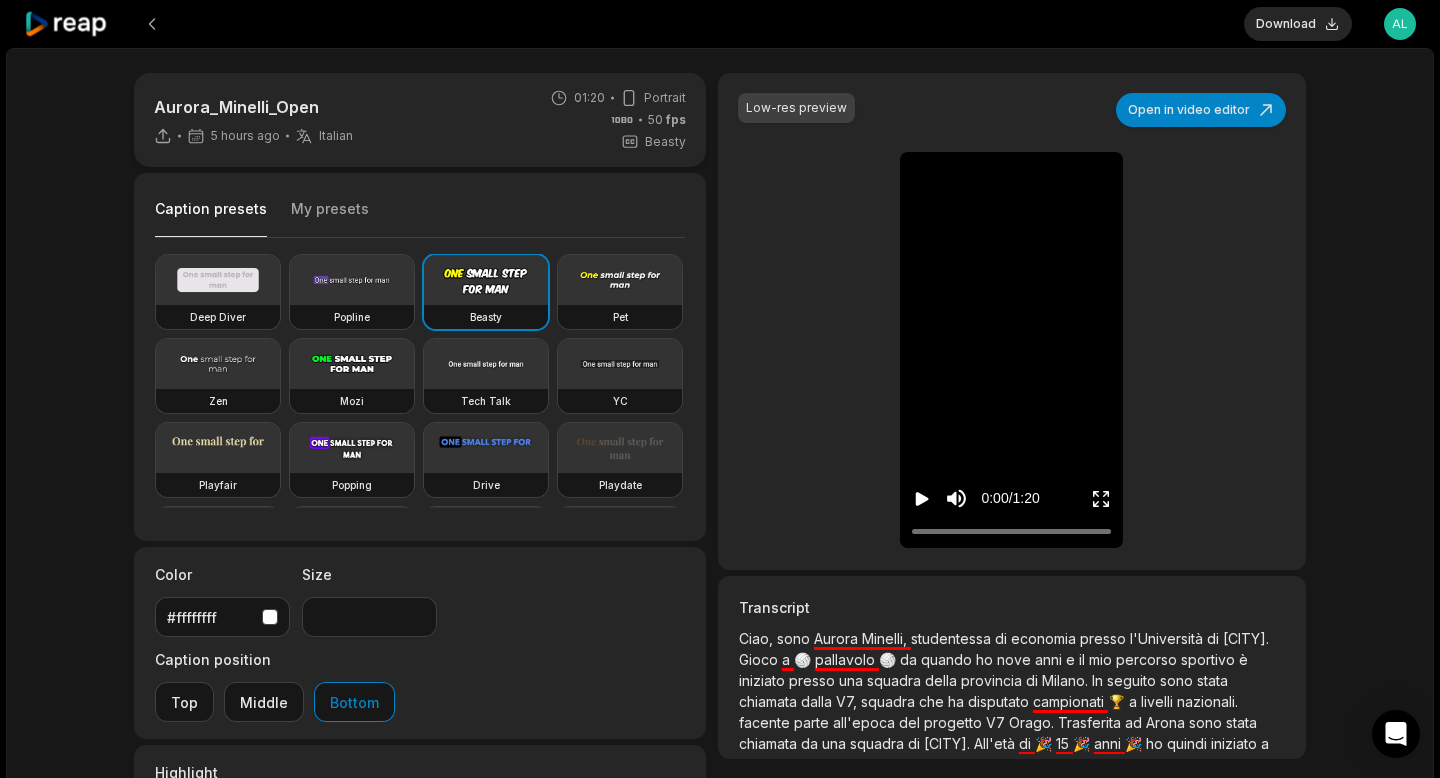 click 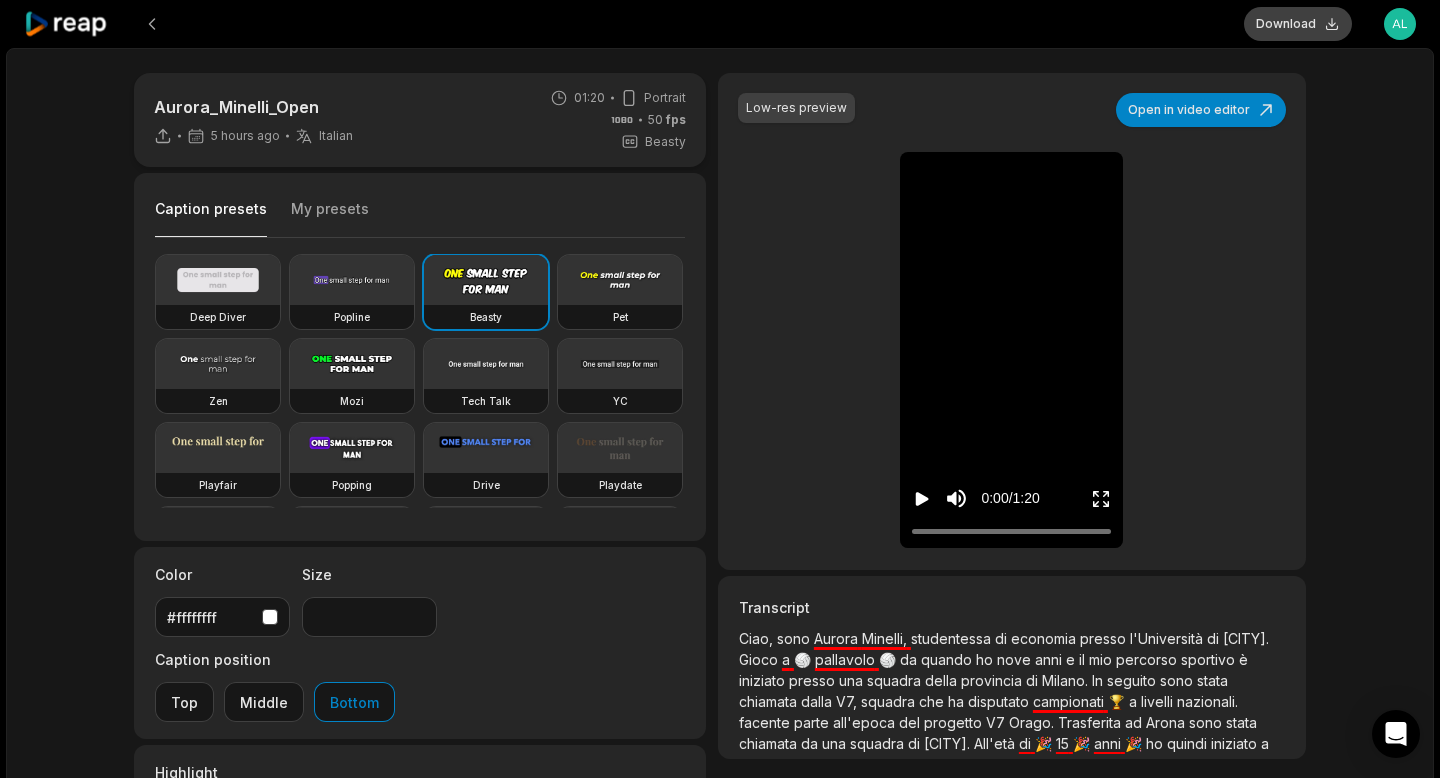 click on "Download" at bounding box center [1298, 24] 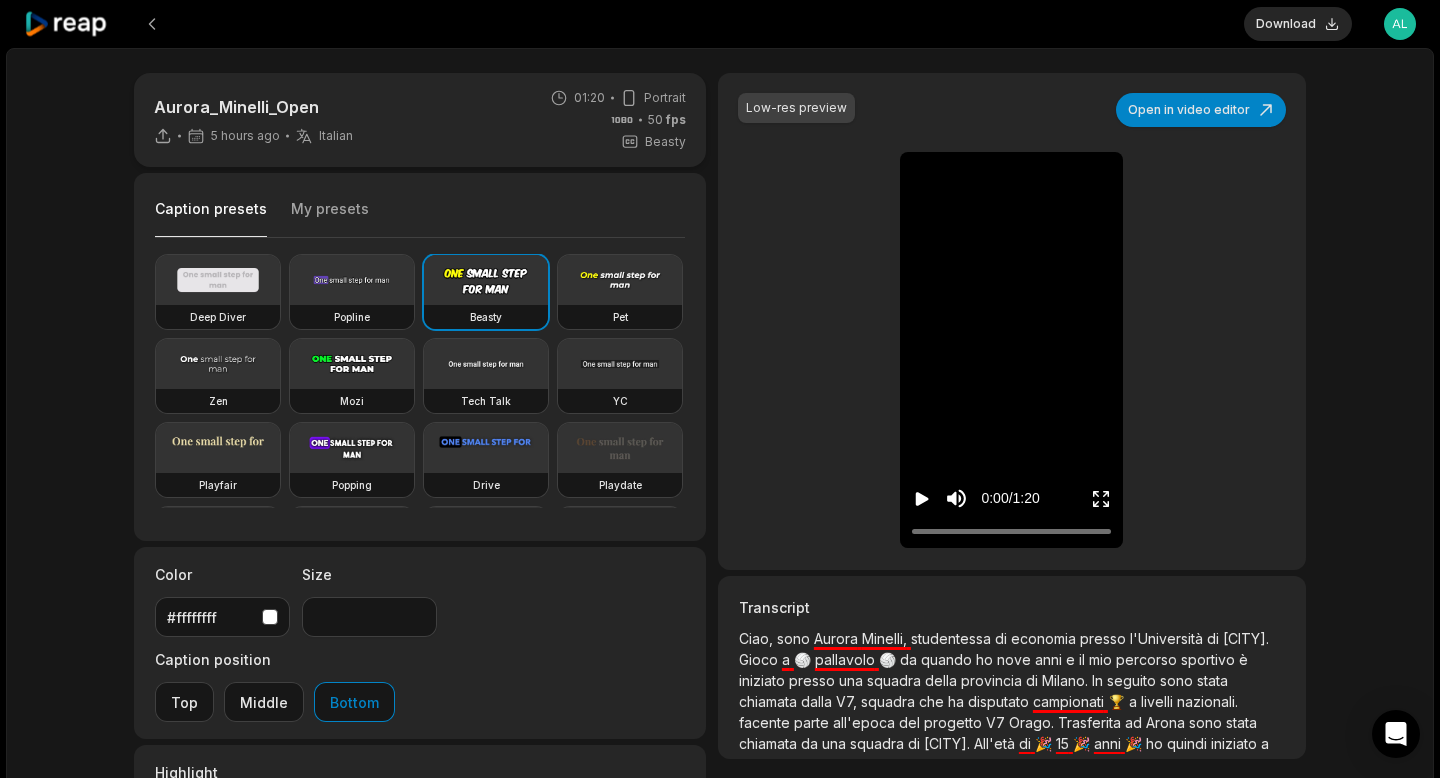 click 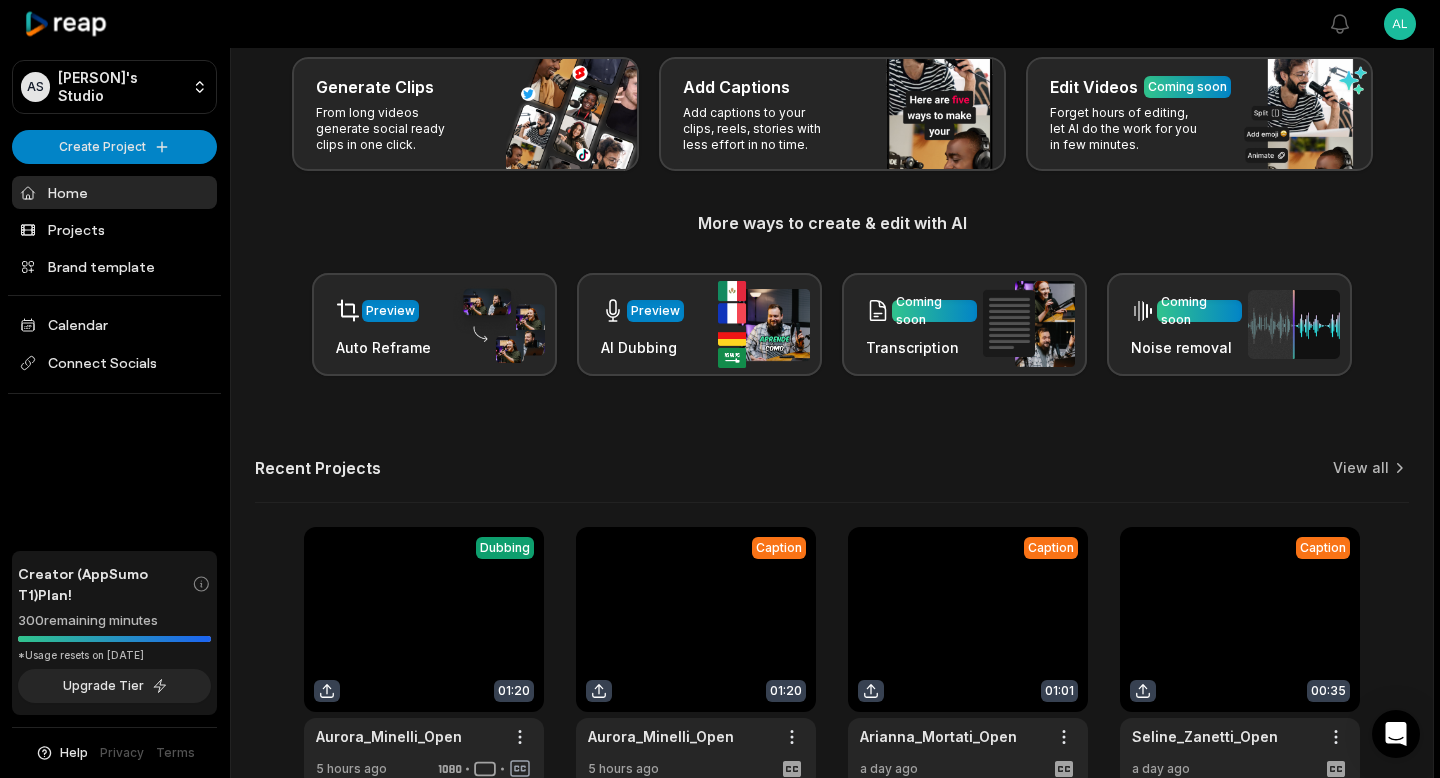 scroll, scrollTop: 220, scrollLeft: 0, axis: vertical 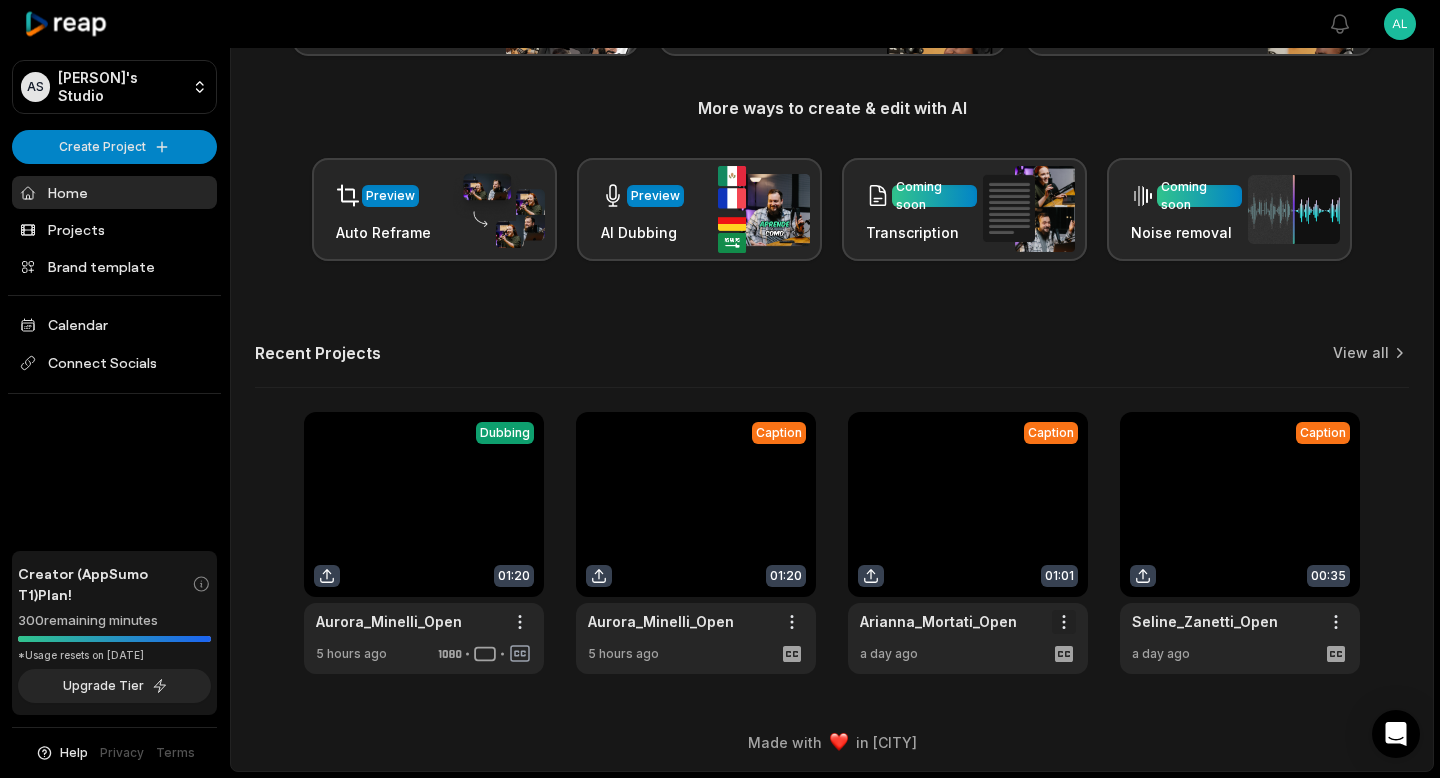 click on "AS Alessio's Studio Create Project Home Projects Brand template Calendar Connect Socials Creator (AppSumo T1)  Plan! 300  remaining minutes *Usage resets on July 27, 2025 Upgrade Tier Help Privacy Terms Open sidebar View notifications Open user menu   Let's Get Started! Generate Clips From long videos generate social ready clips in one click. Add Captions Add captions to your clips, reels, stories with less effort in no time. Edit Videos Coming soon Forget hours of editing, let AI do the work for you in few minutes. More ways to create & edit with AI Preview Auto Reframe Preview AI Dubbing Coming soon Transcription Coming soon Noise removal Recent Projects View all View Clips Dubbing 01:20 Aurora_Minelli_Open Open options 5 hours ago Caption 01:20 Aurora_Minelli_Open Open options 5 hours ago Caption 01:01 Arianna_Mortati_Open Open options a day ago Caption 00:35 Seline_Zanetti_Open Open options a day ago Made with   in San Francisco" at bounding box center [720, 169] 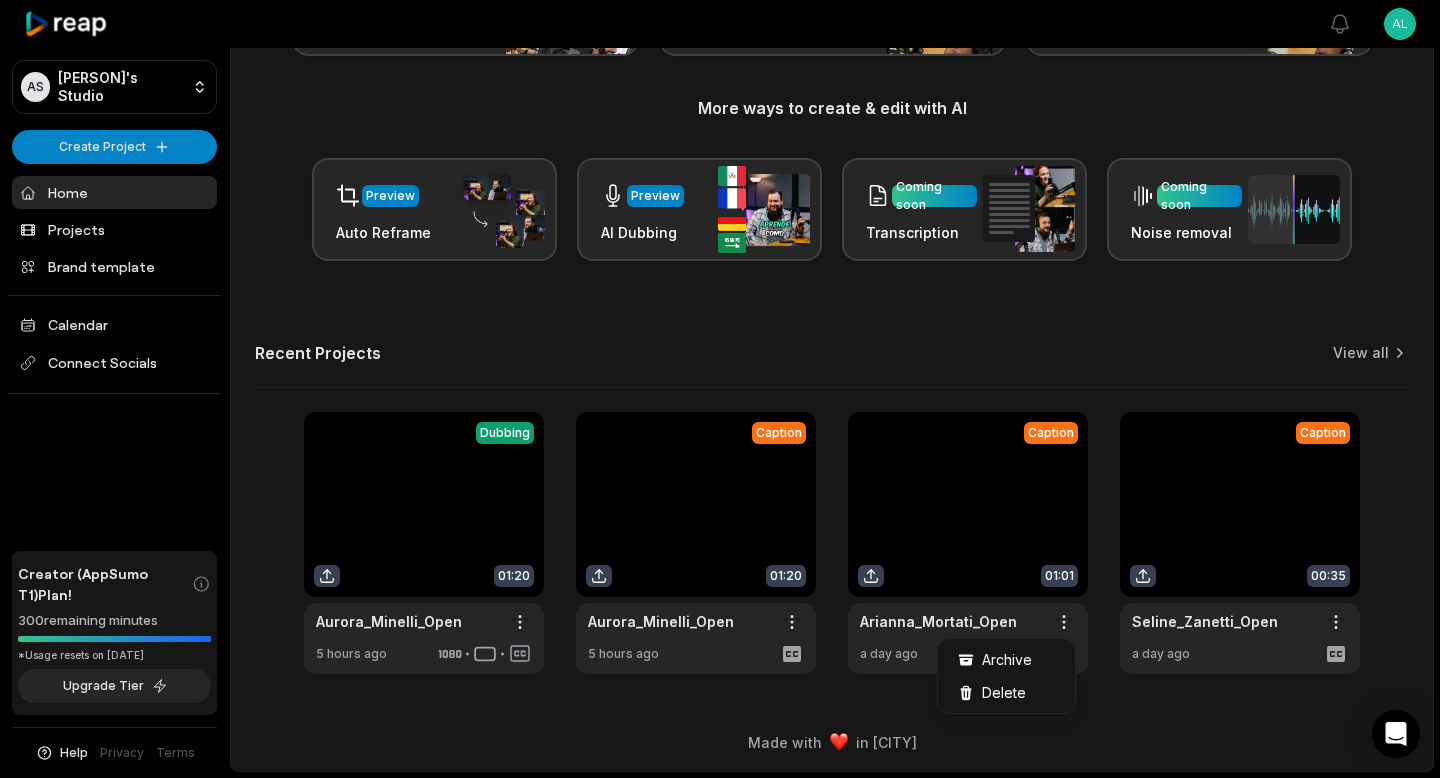 click on "AS Alessio's Studio Create Project Home Projects Brand template Calendar Connect Socials Creator (AppSumo T1)  Plan! 300  remaining minutes *Usage resets on July 27, 2025 Upgrade Tier Help Privacy Terms Open sidebar View notifications Open user menu   Let's Get Started! Generate Clips From long videos generate social ready clips in one click. Add Captions Add captions to your clips, reels, stories with less effort in no time. Edit Videos Coming soon Forget hours of editing, let AI do the work for you in few minutes. More ways to create & edit with AI Preview Auto Reframe Preview AI Dubbing Coming soon Transcription Coming soon Noise removal Recent Projects View all View Clips Dubbing 01:20 Aurora_Minelli_Open Open options 5 hours ago Caption 01:20 Aurora_Minelli_Open Open options 5 hours ago Caption 01:01 Arianna_Mortati_Open Open options a day ago Caption 00:35 Seline_Zanetti_Open Open options a day ago Made with   in San Francisco
Archive Delete" at bounding box center [720, 169] 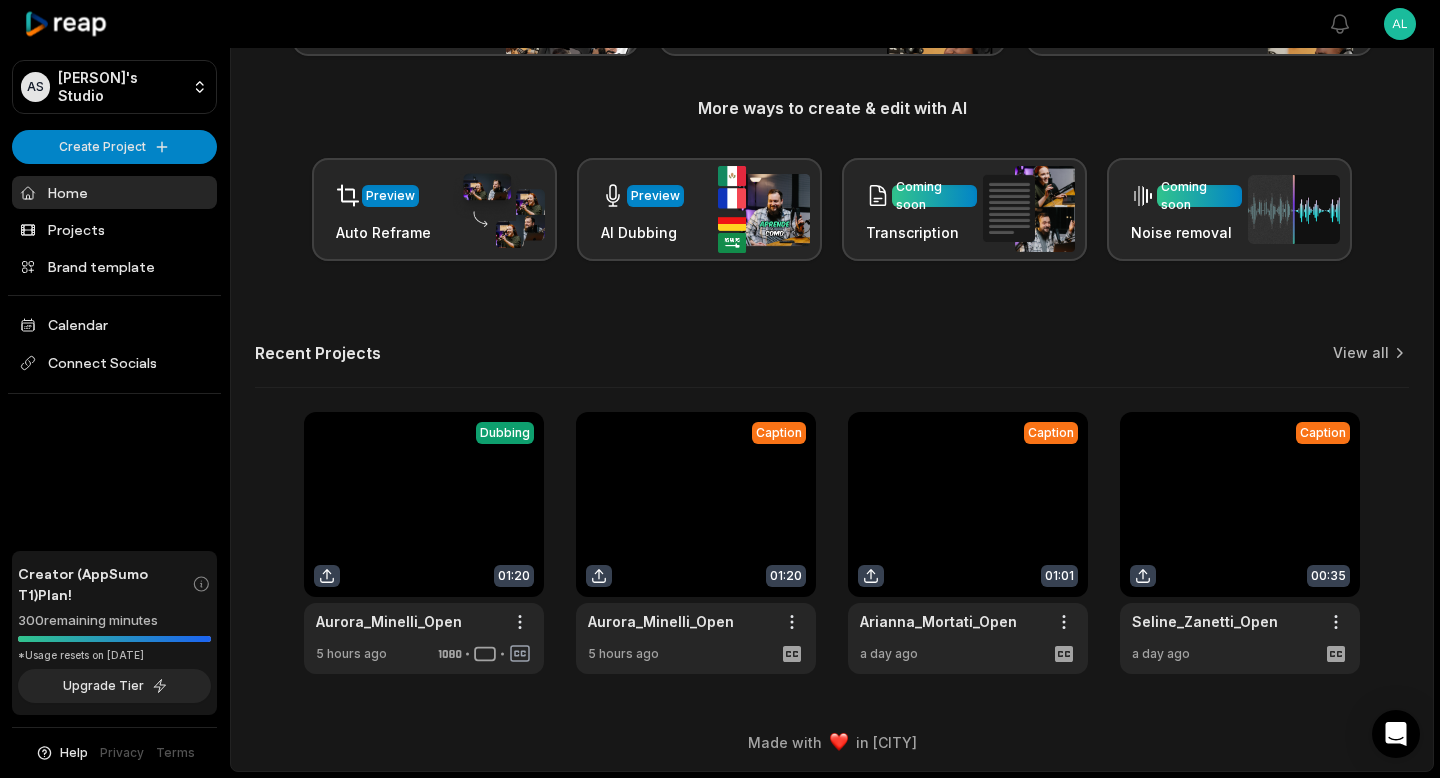 click at bounding box center (968, 543) 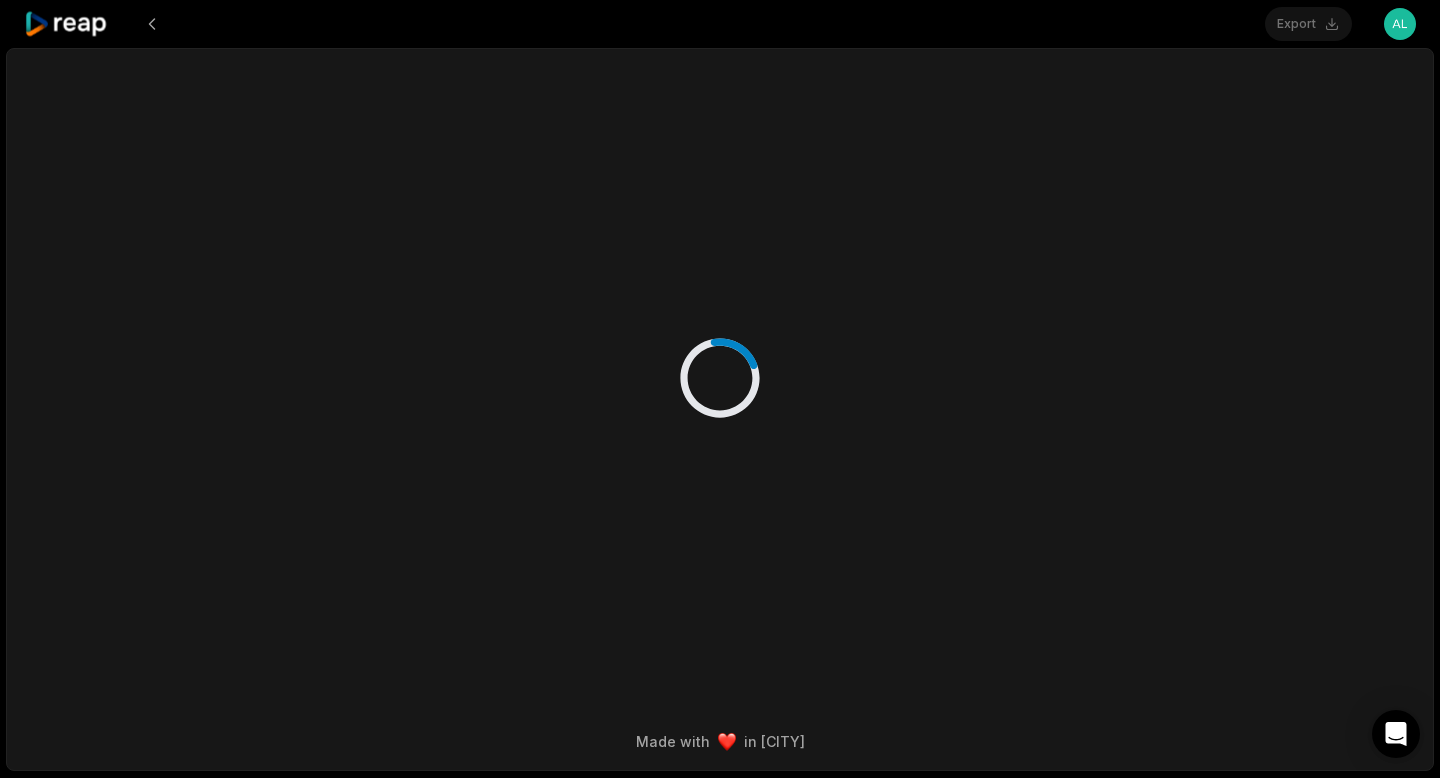 scroll, scrollTop: 0, scrollLeft: 0, axis: both 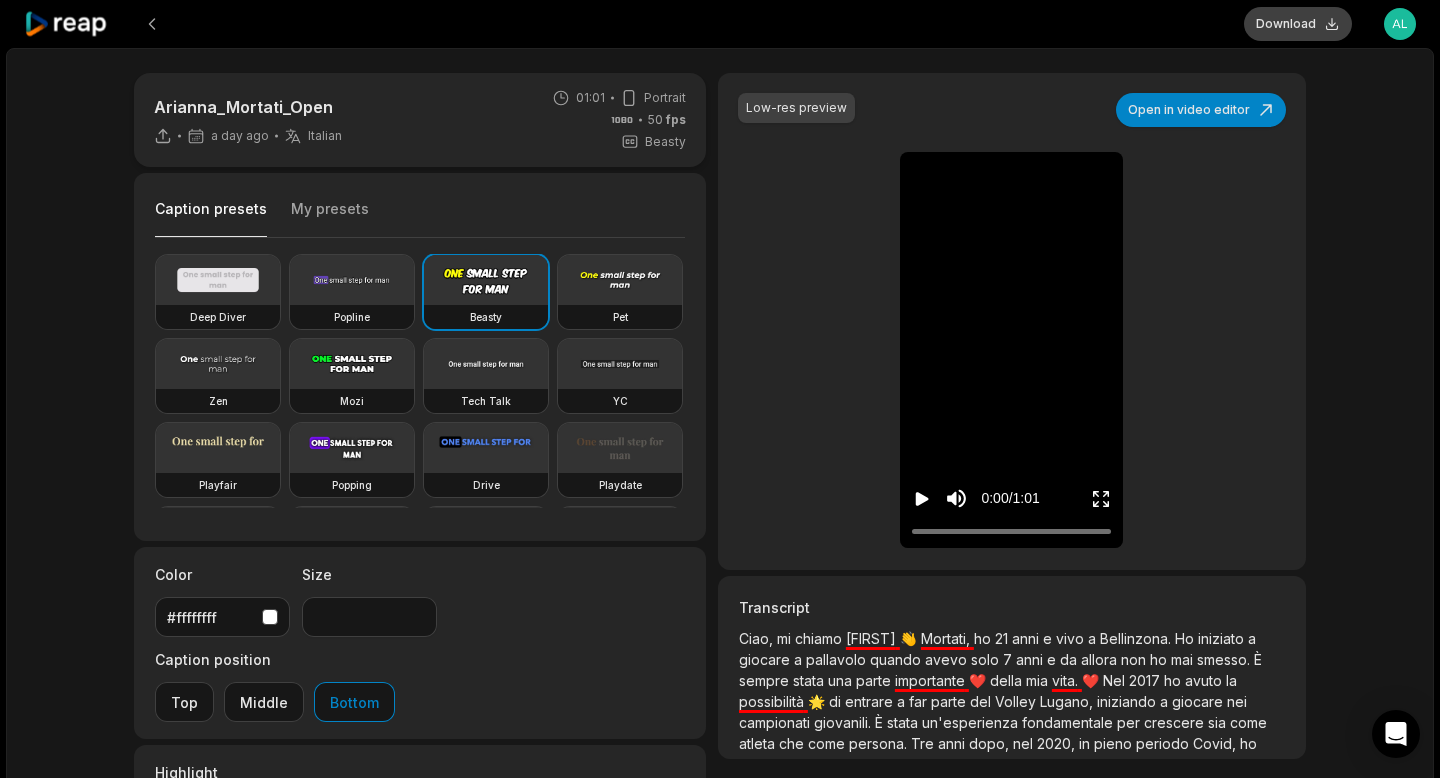 click on "Download" at bounding box center [1298, 24] 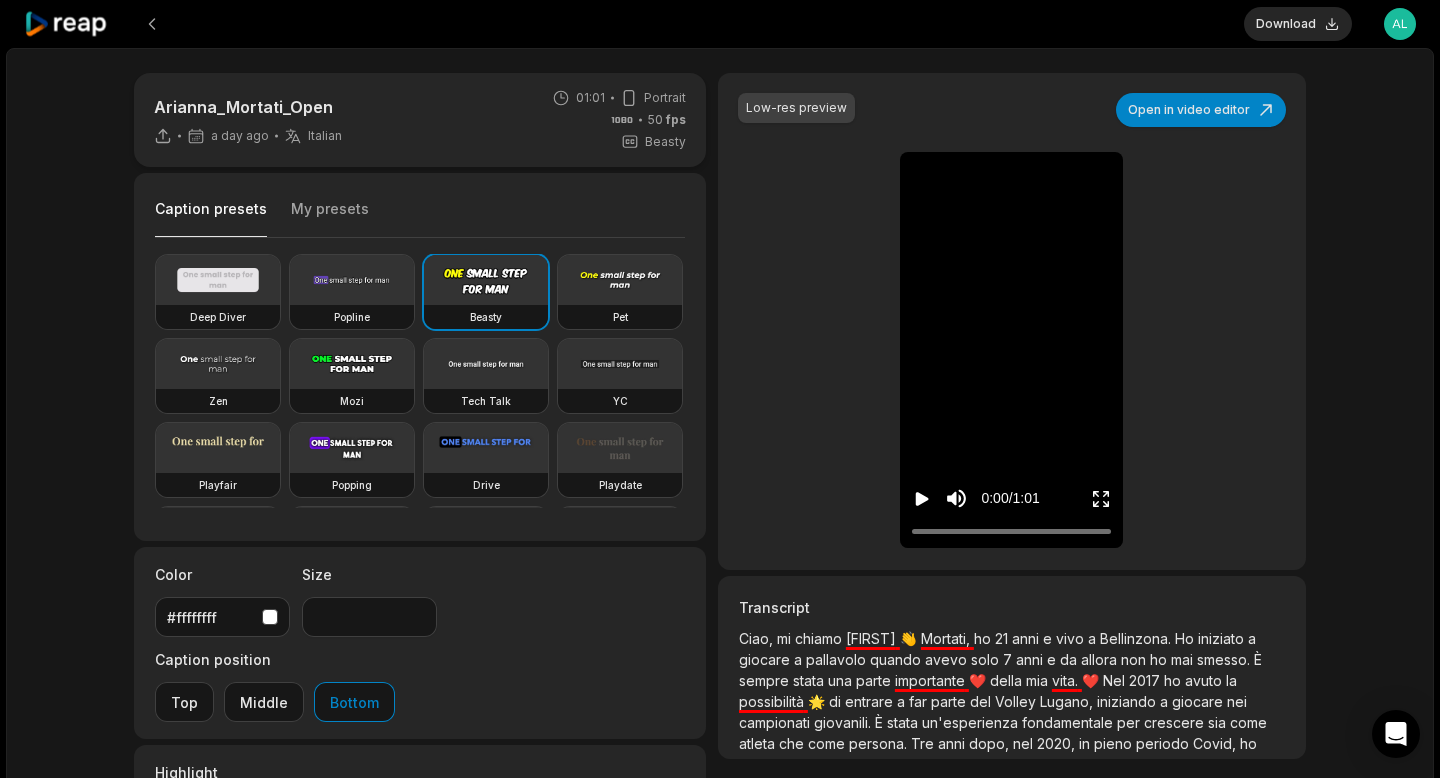 click 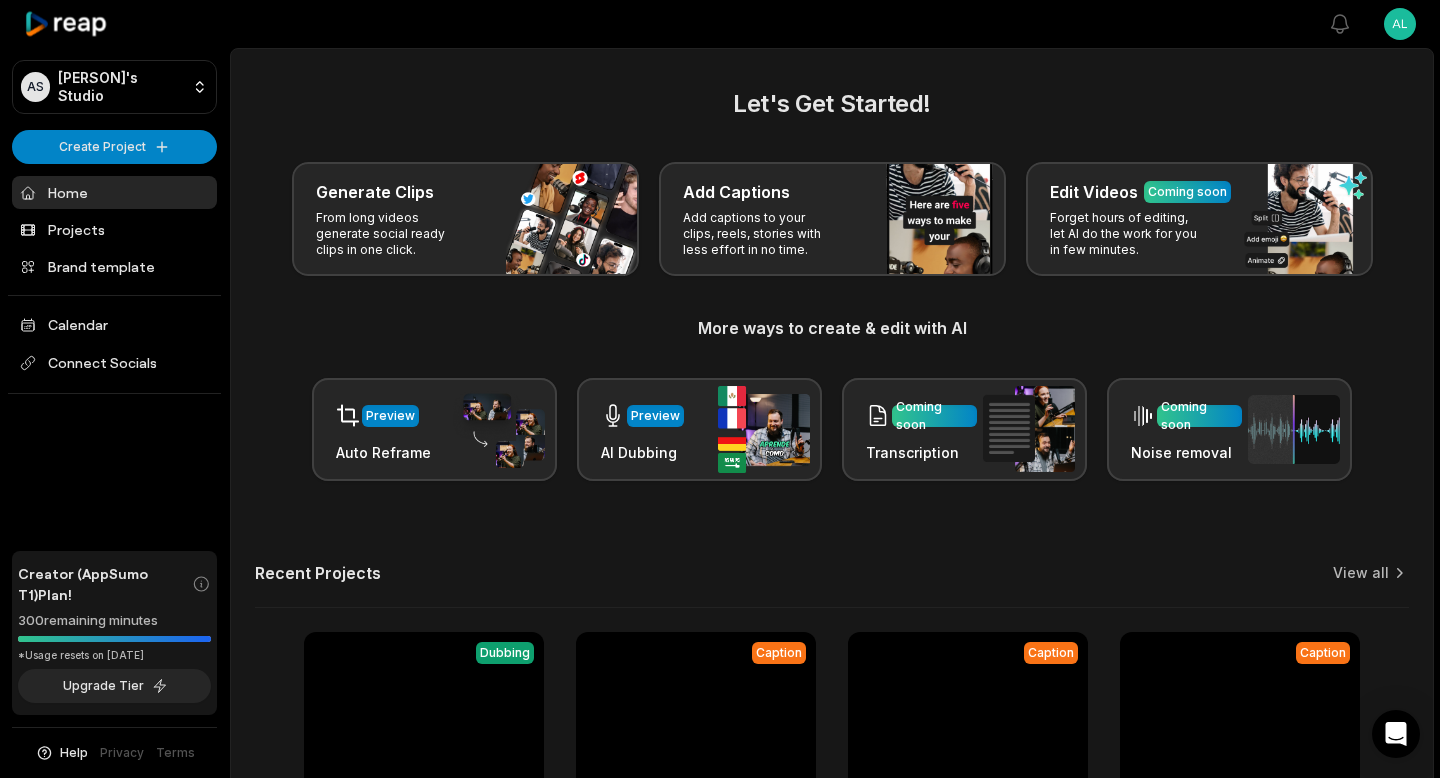 scroll, scrollTop: 220, scrollLeft: 0, axis: vertical 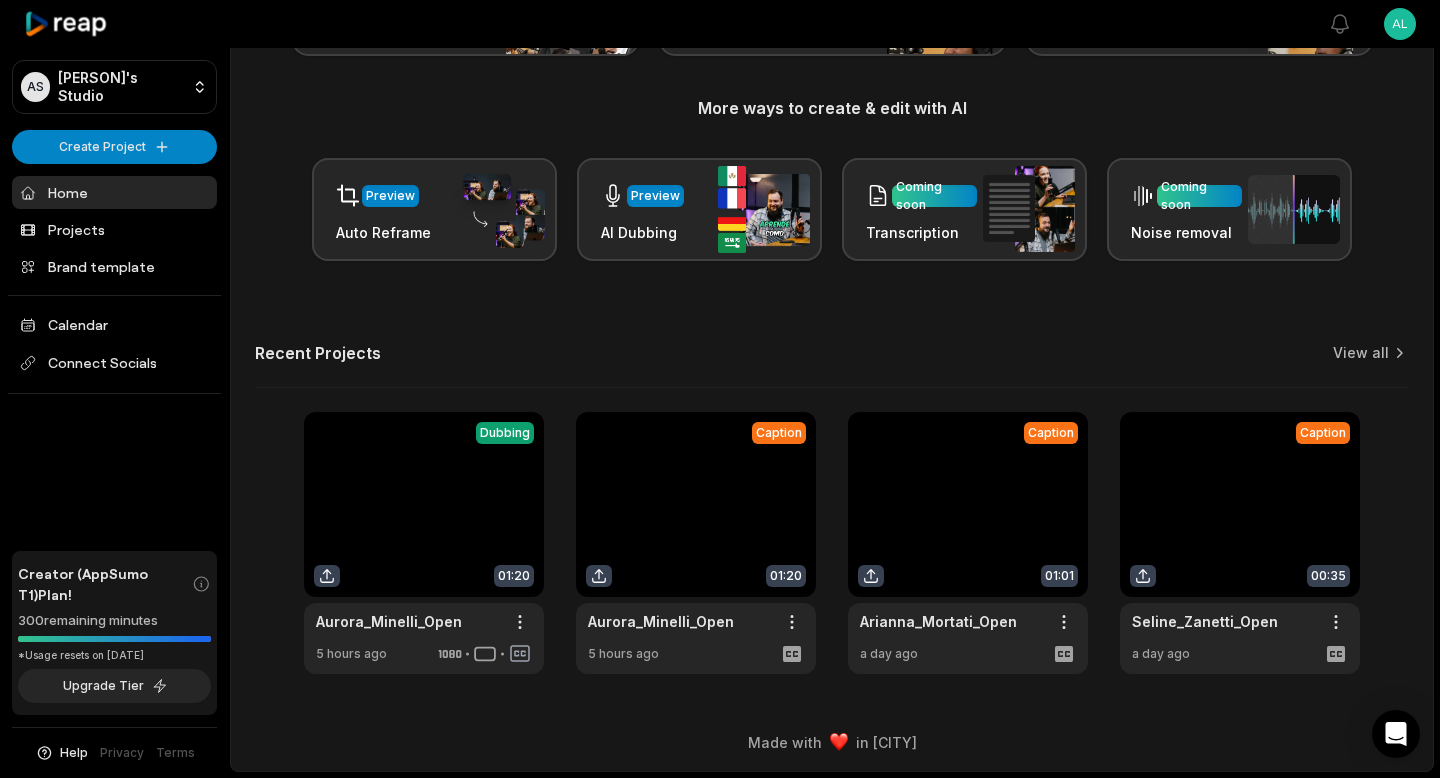 click at bounding box center [1240, 543] 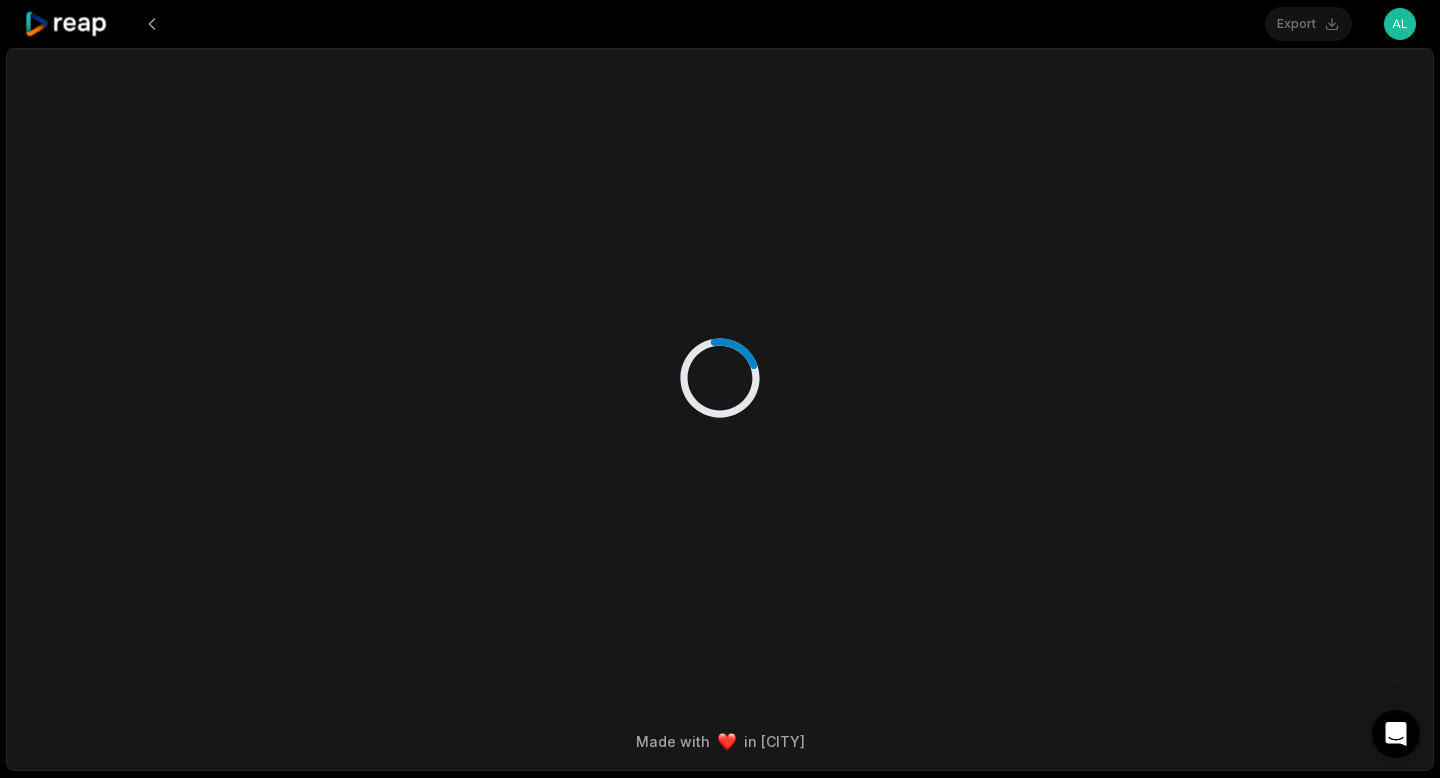 scroll, scrollTop: 0, scrollLeft: 0, axis: both 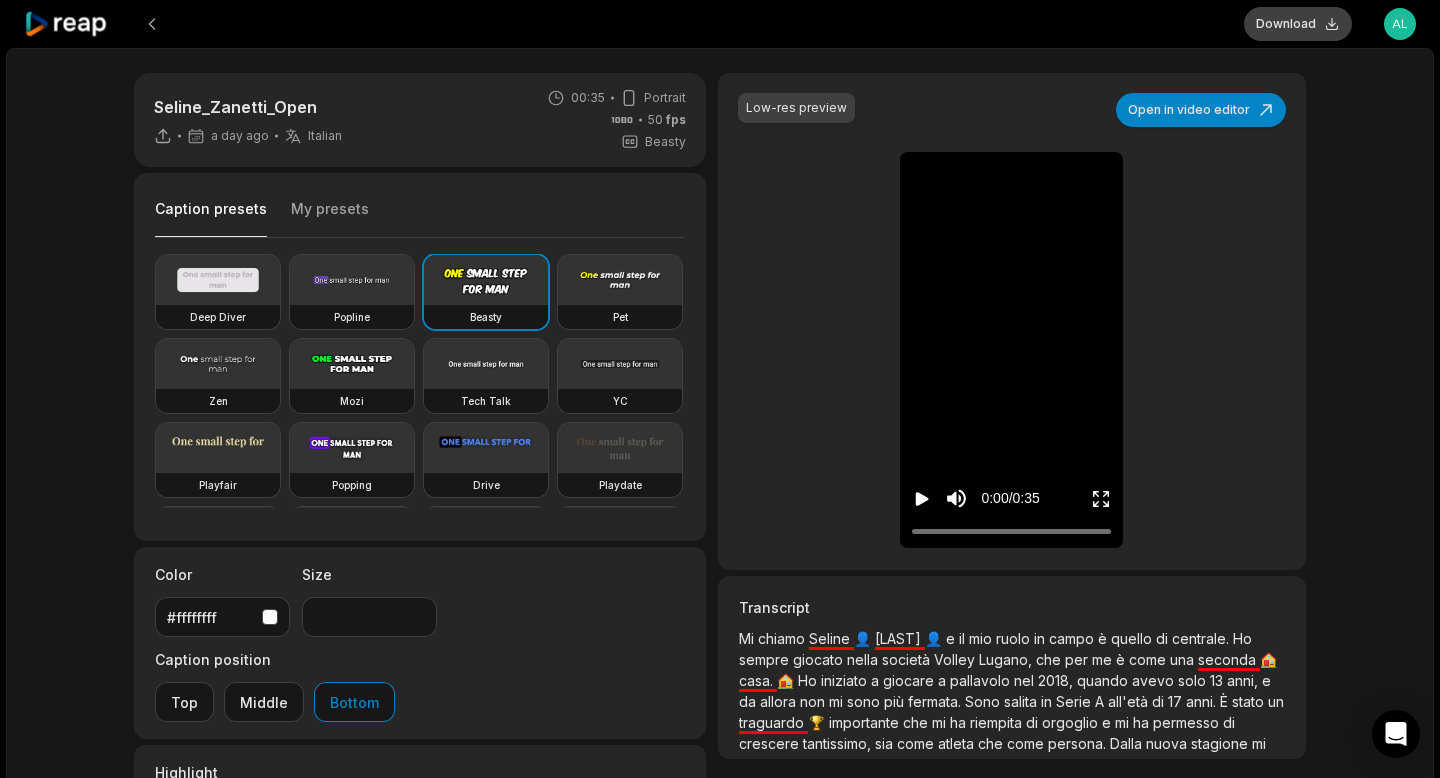 click on "Download" at bounding box center (1298, 24) 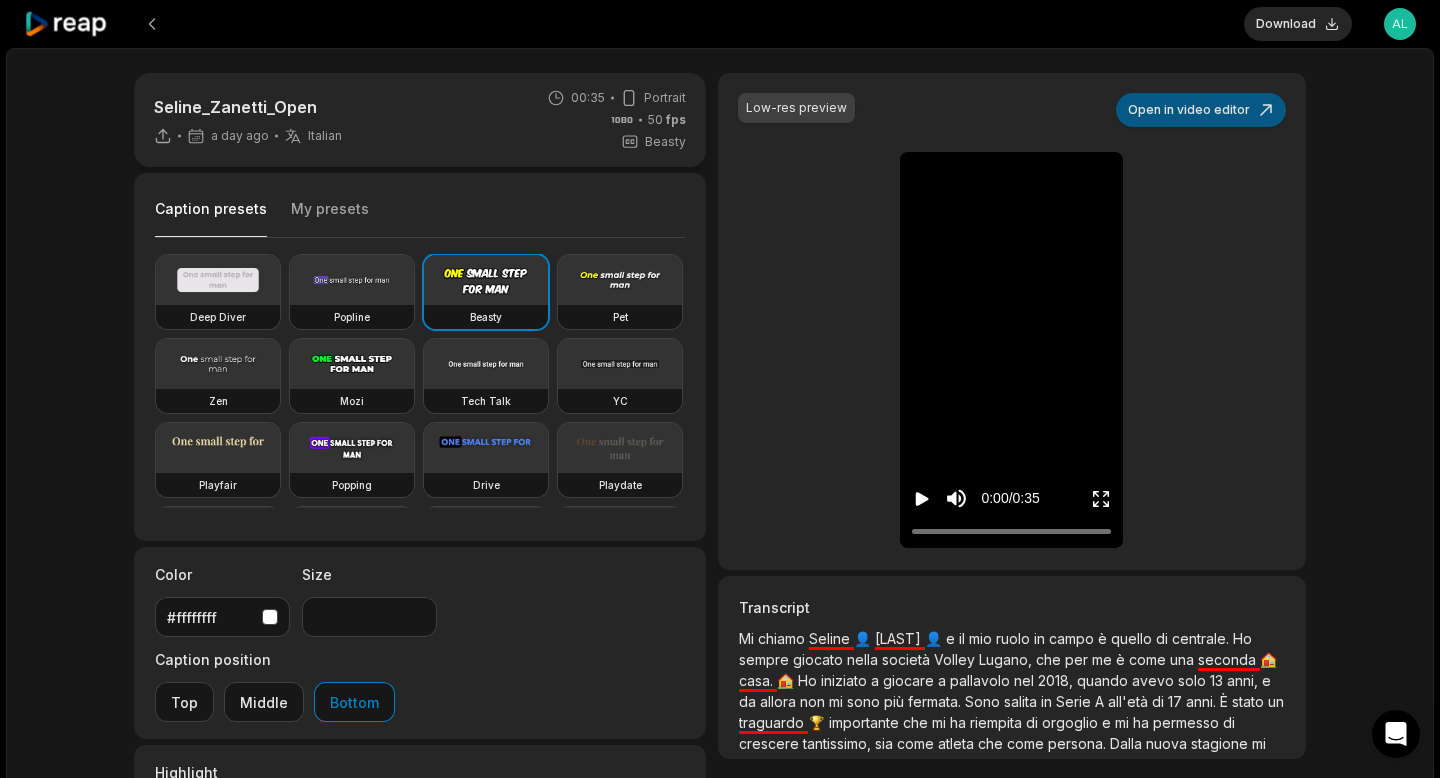 click on "Open in video editor" at bounding box center (1201, 110) 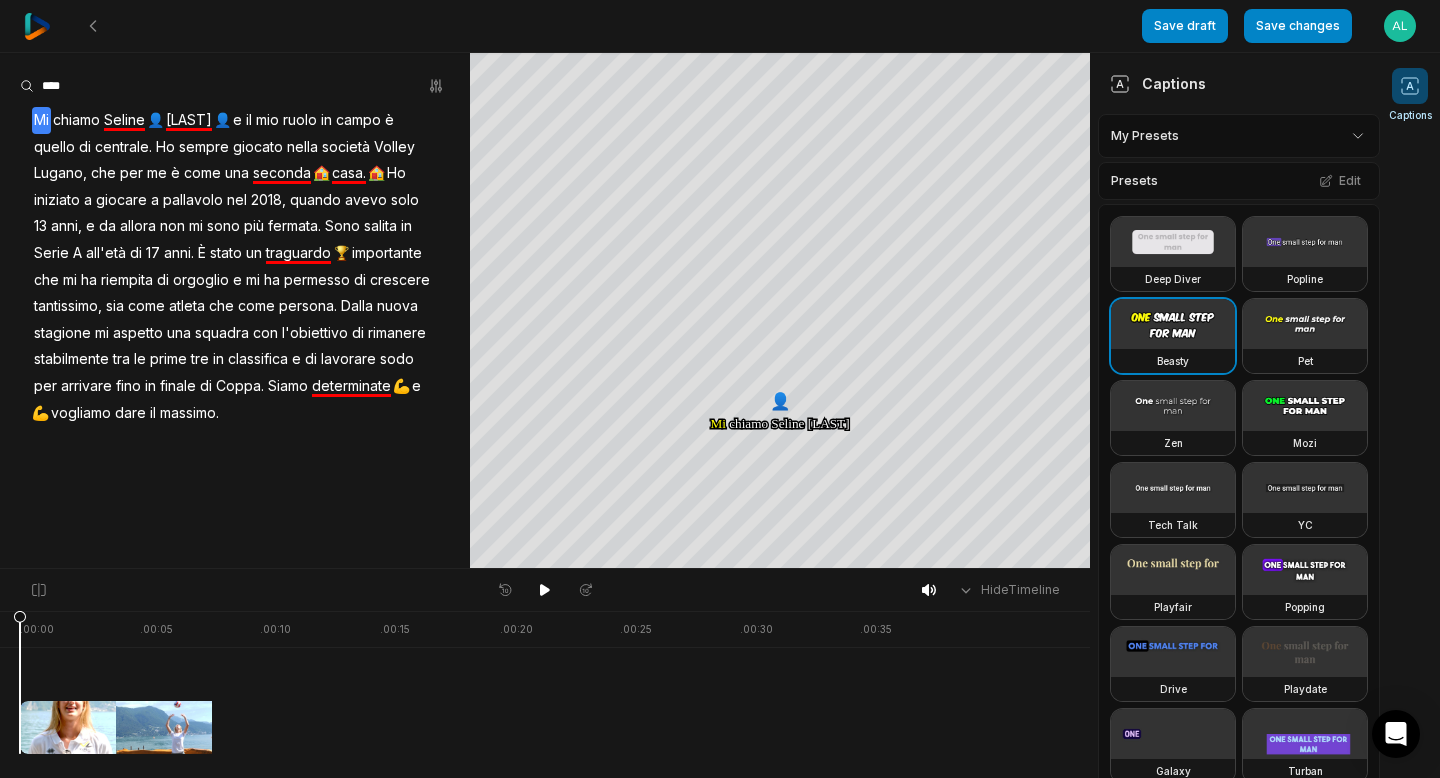 click on "Seline" at bounding box center [124, 120] 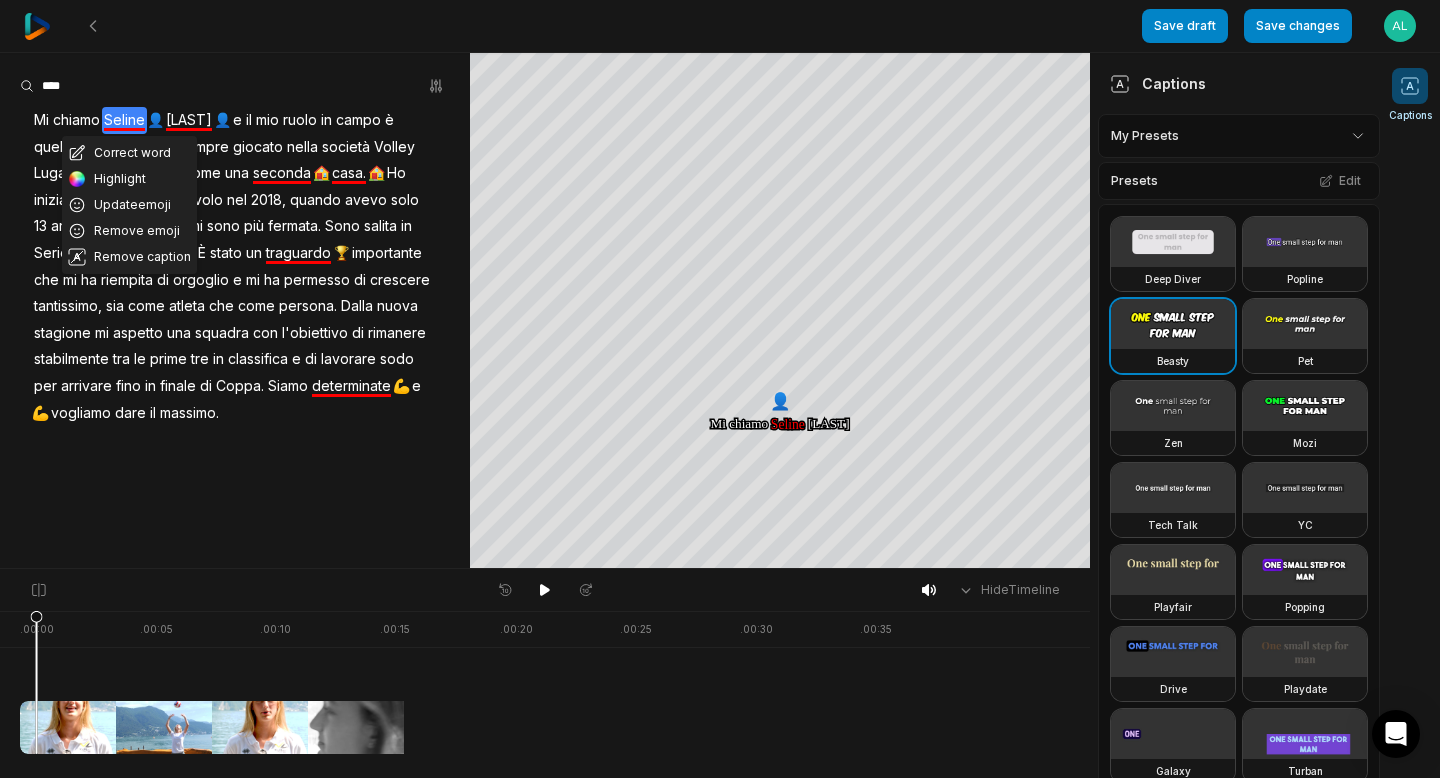 click on "[LAST]" at bounding box center [189, 120] 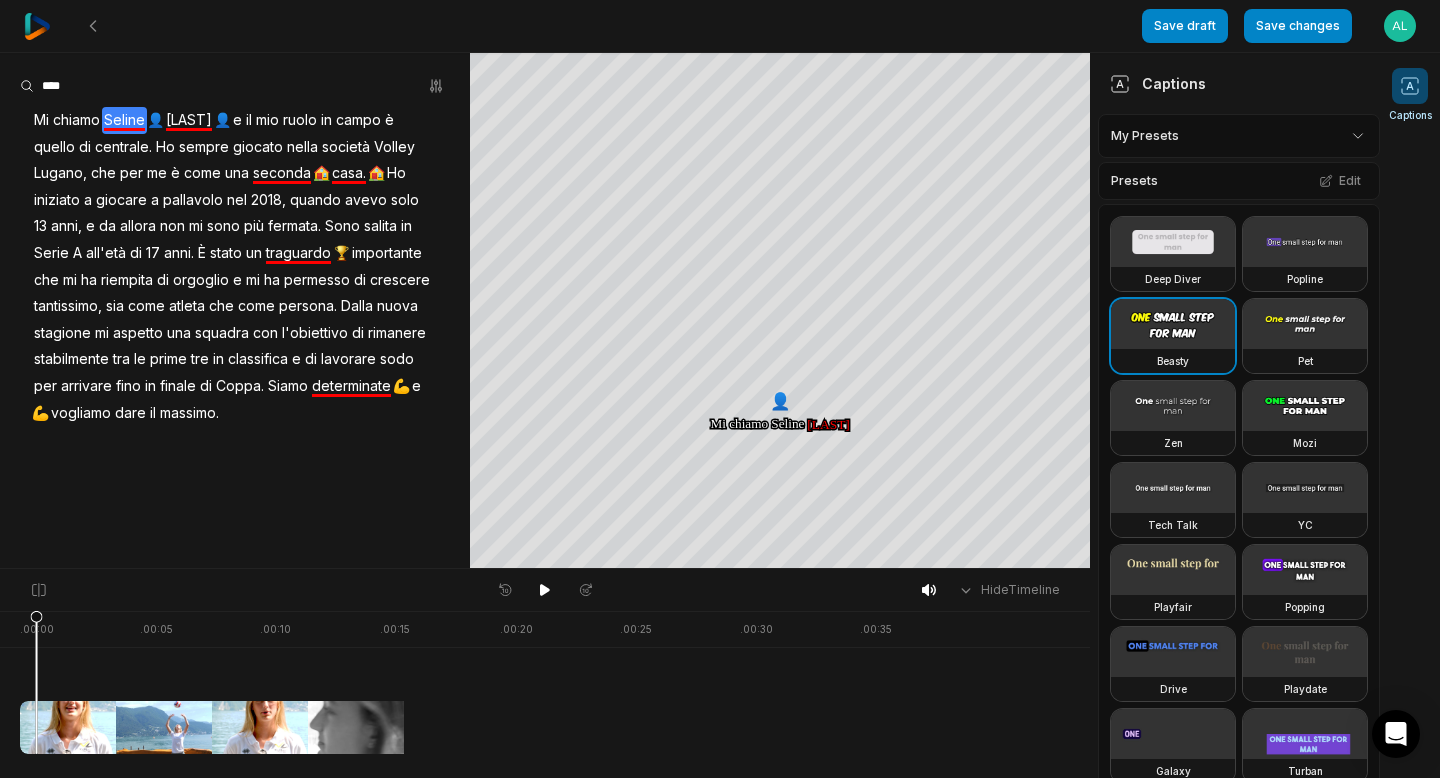 click on "[LAST]" at bounding box center (189, 120) 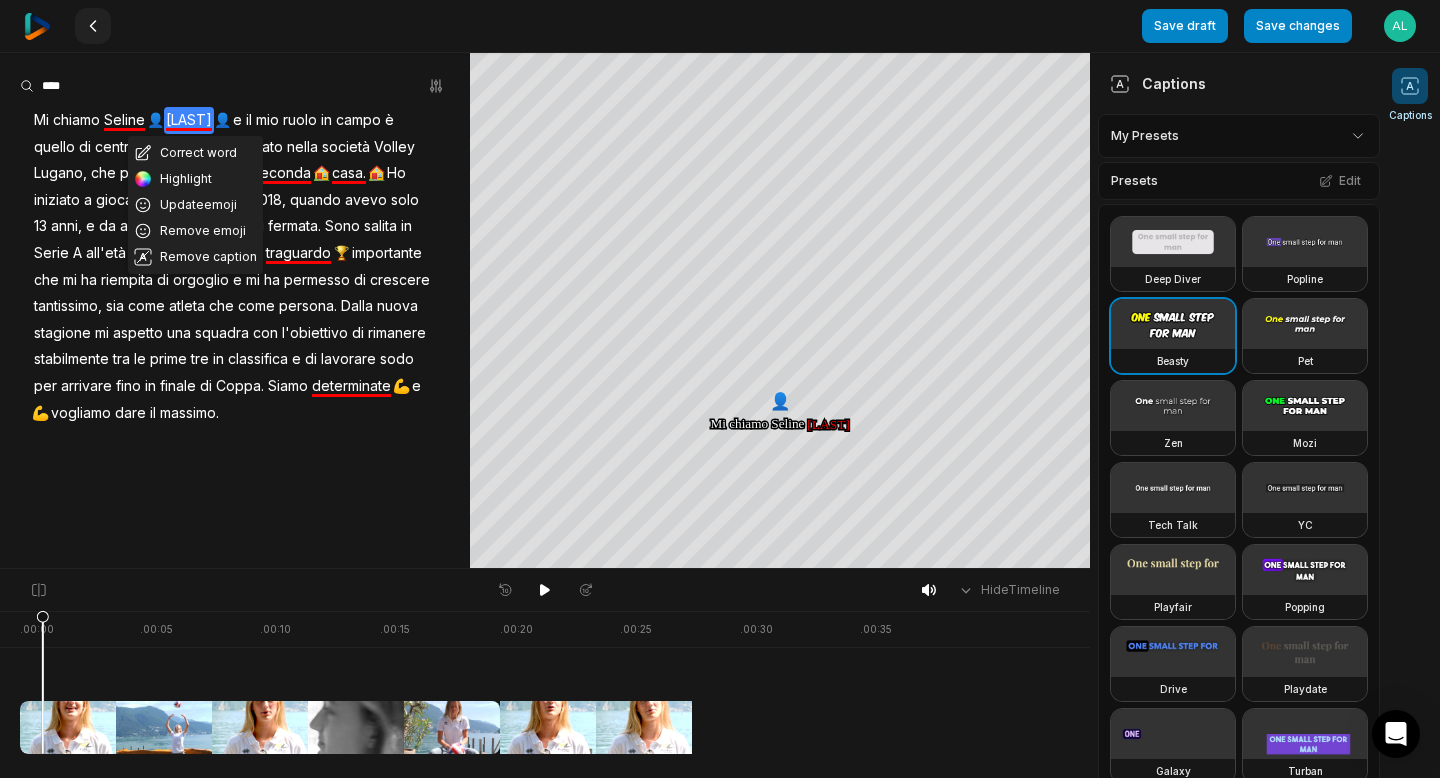 click at bounding box center [37, 26] 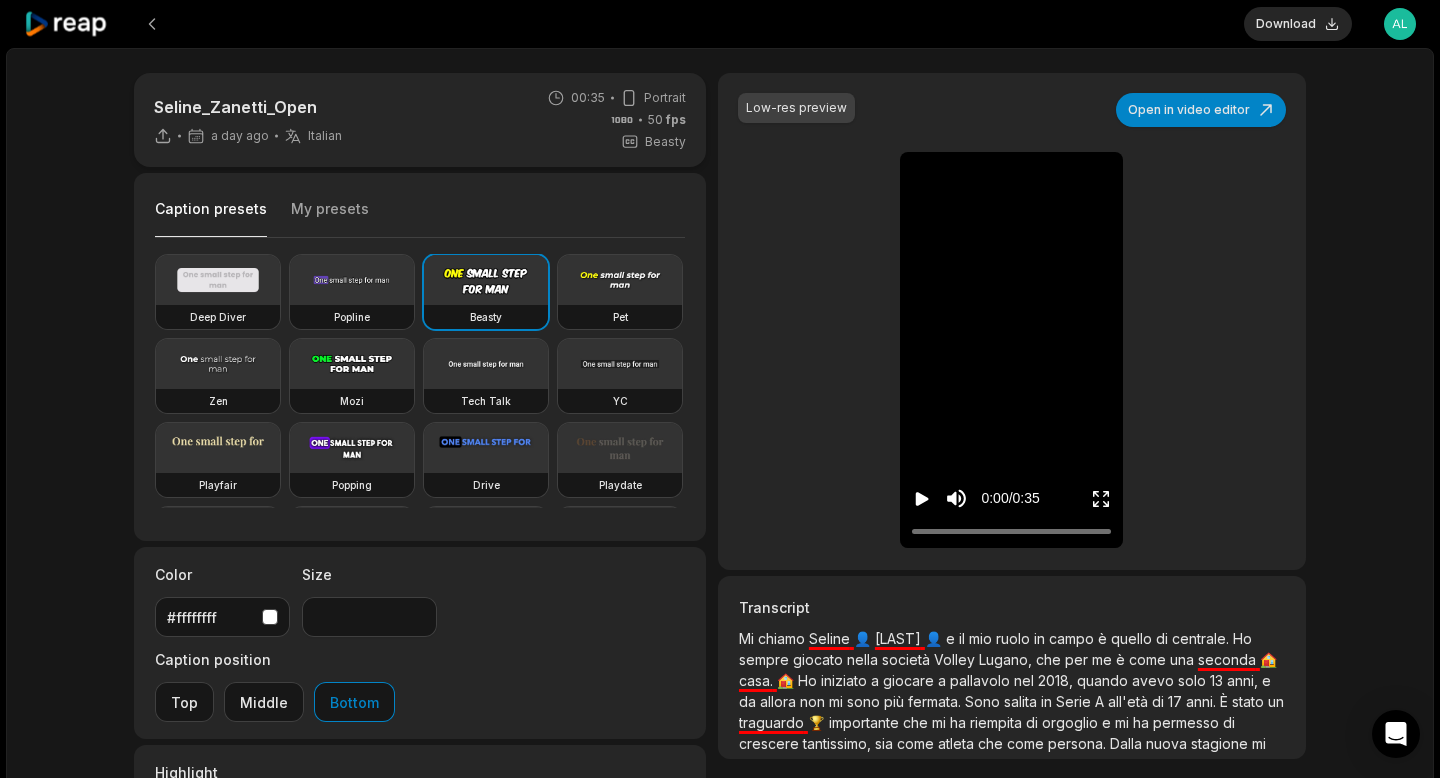click 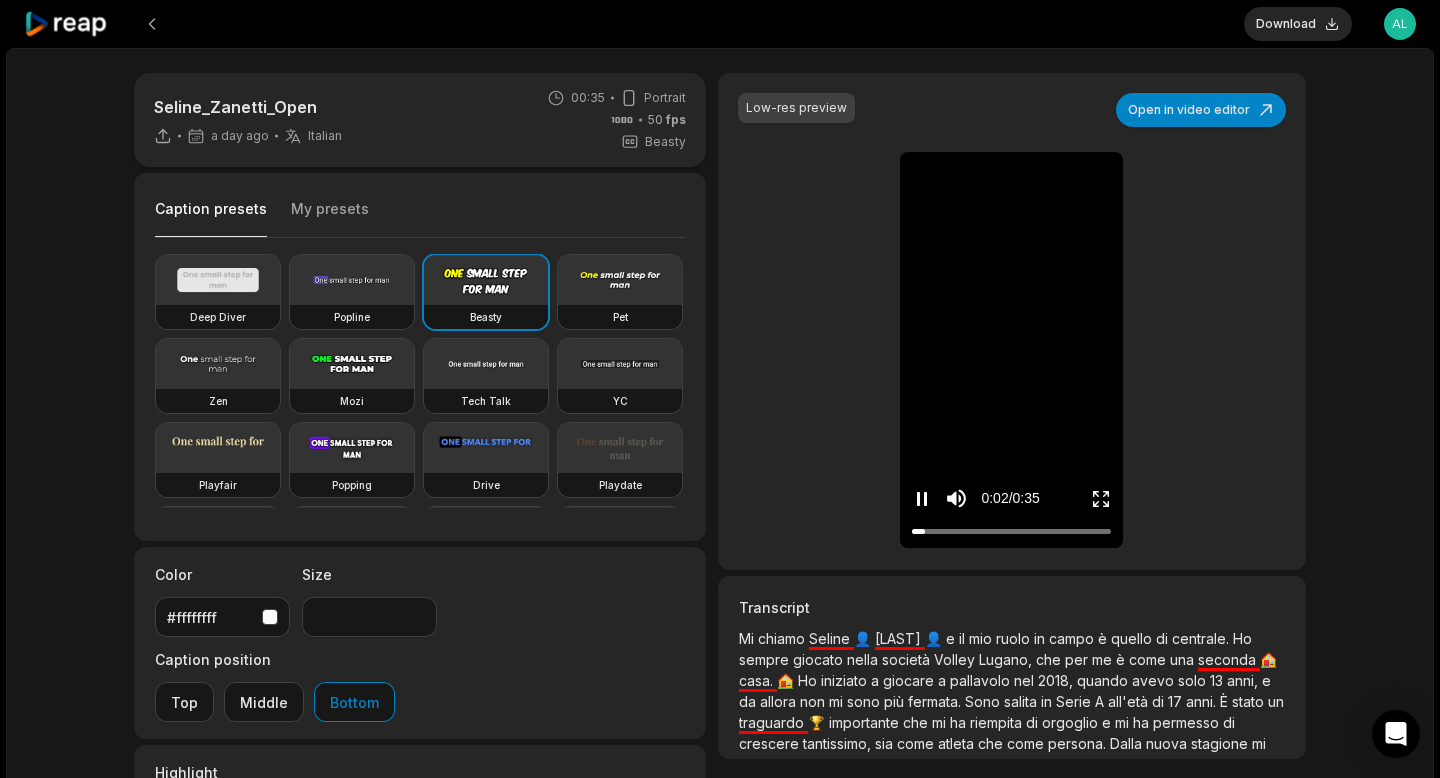 click 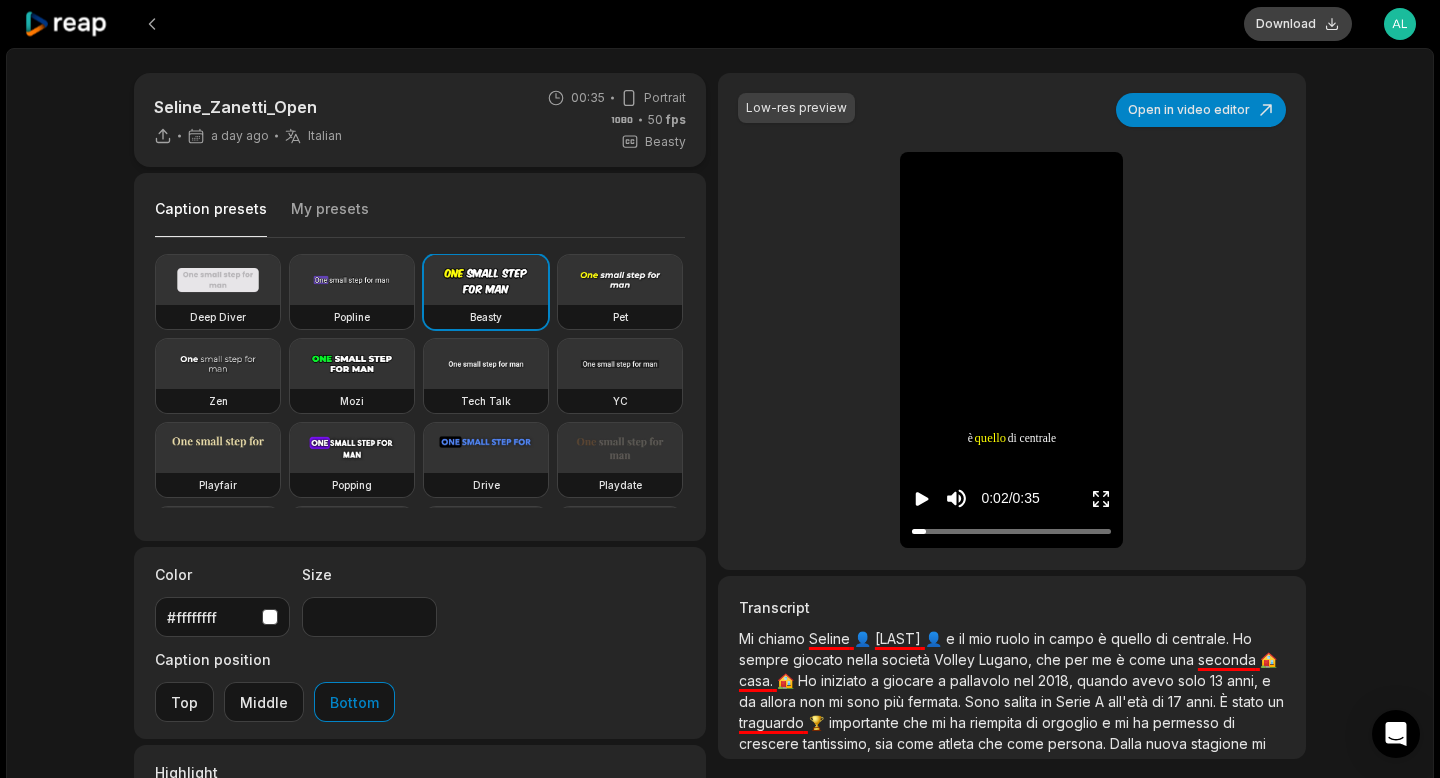 click on "Download" at bounding box center (1298, 24) 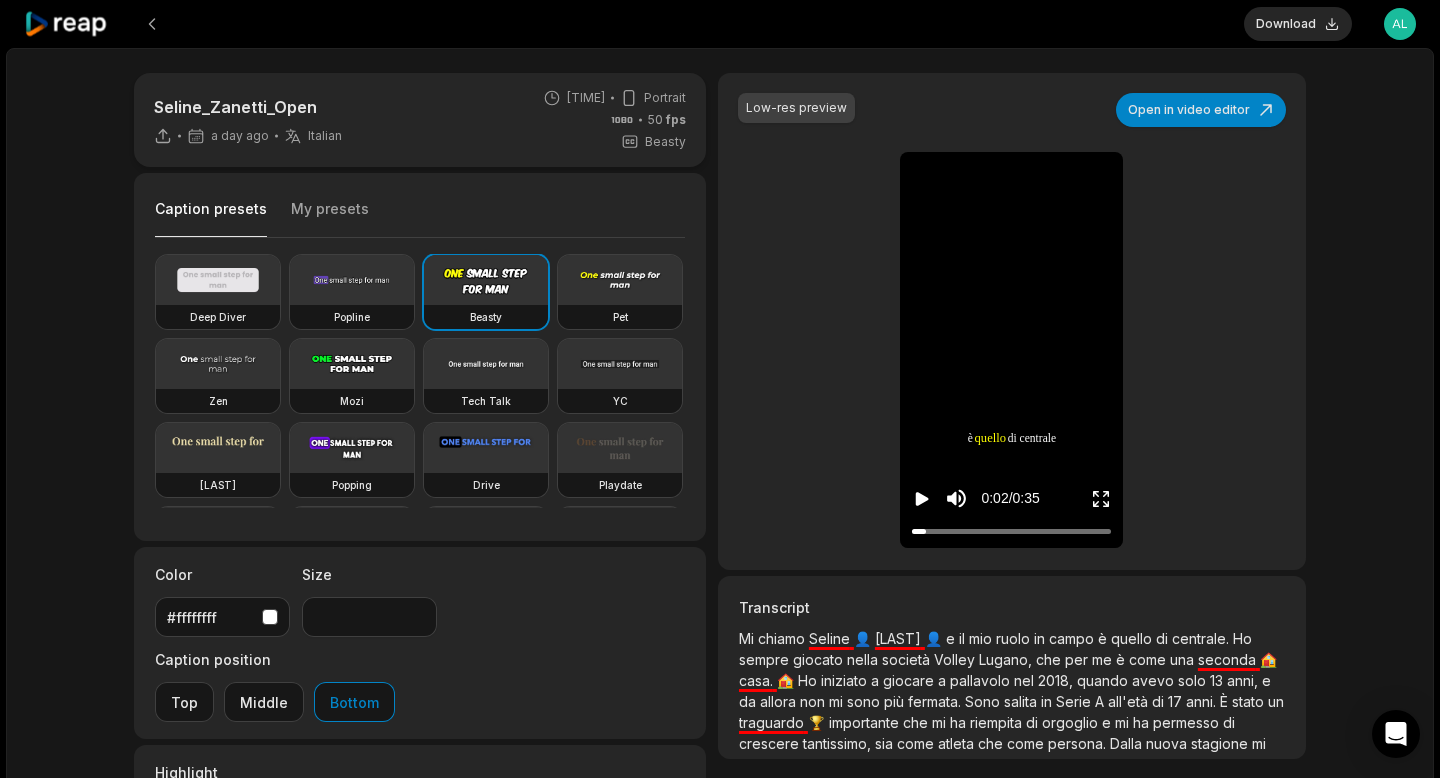 scroll, scrollTop: 0, scrollLeft: 0, axis: both 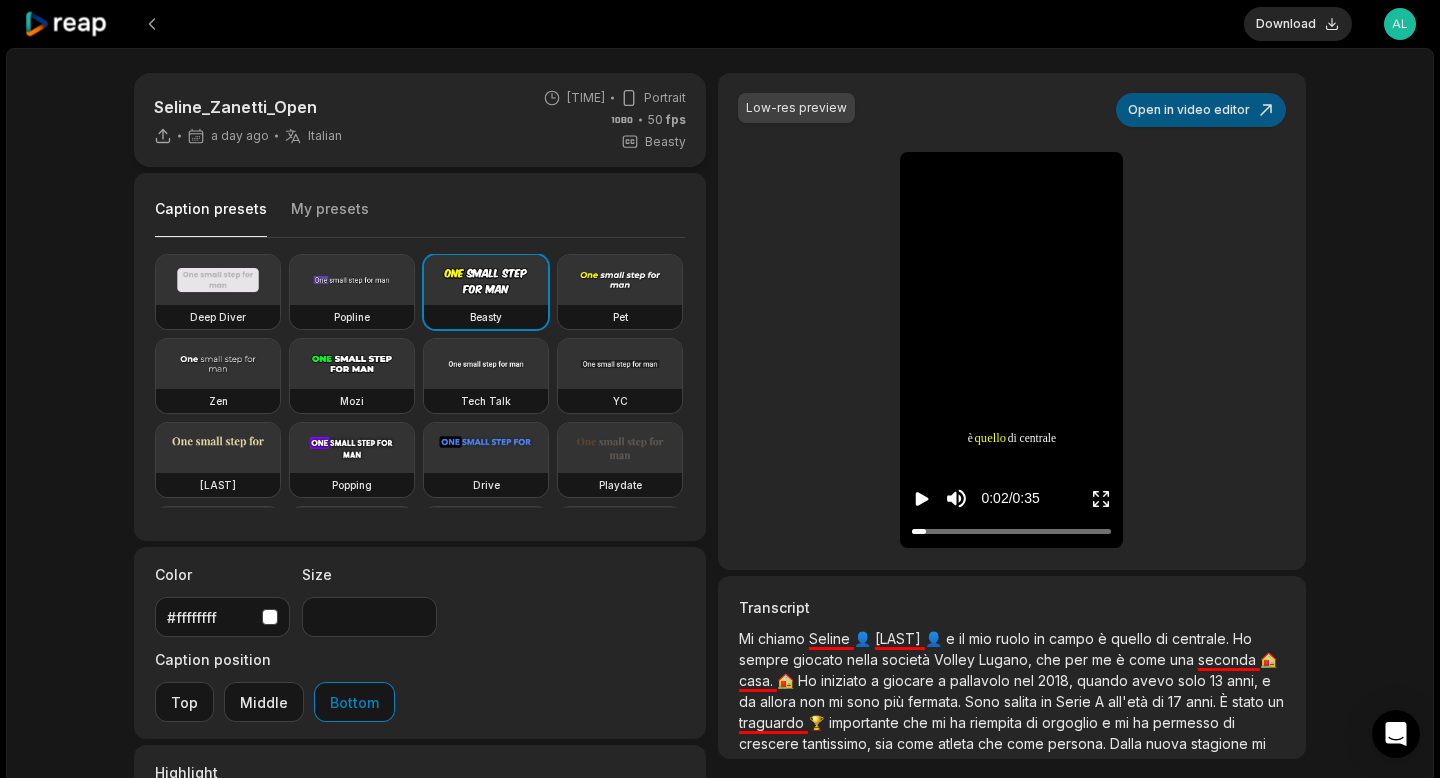 click on "Open in video editor" at bounding box center [1201, 110] 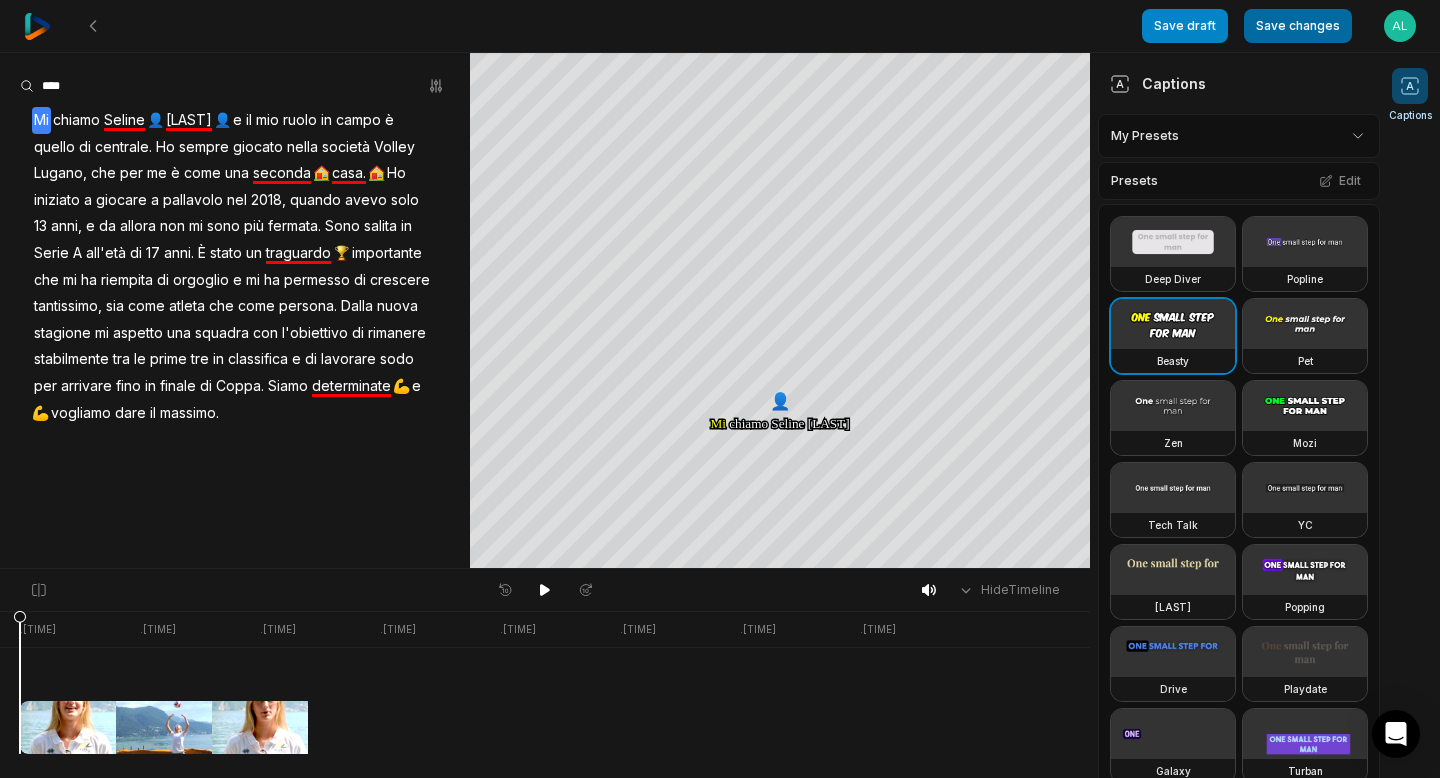 click on "Save changes" at bounding box center (1298, 26) 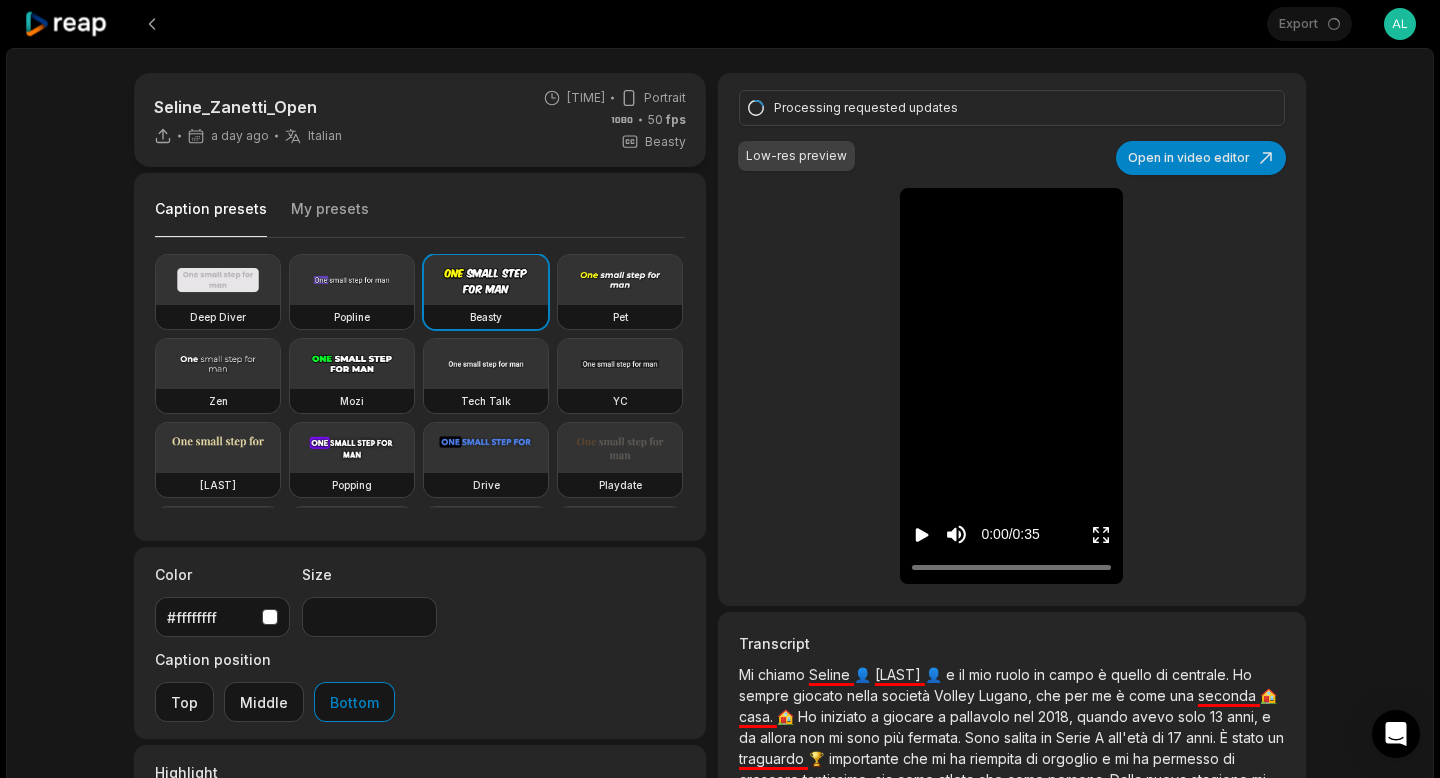 click 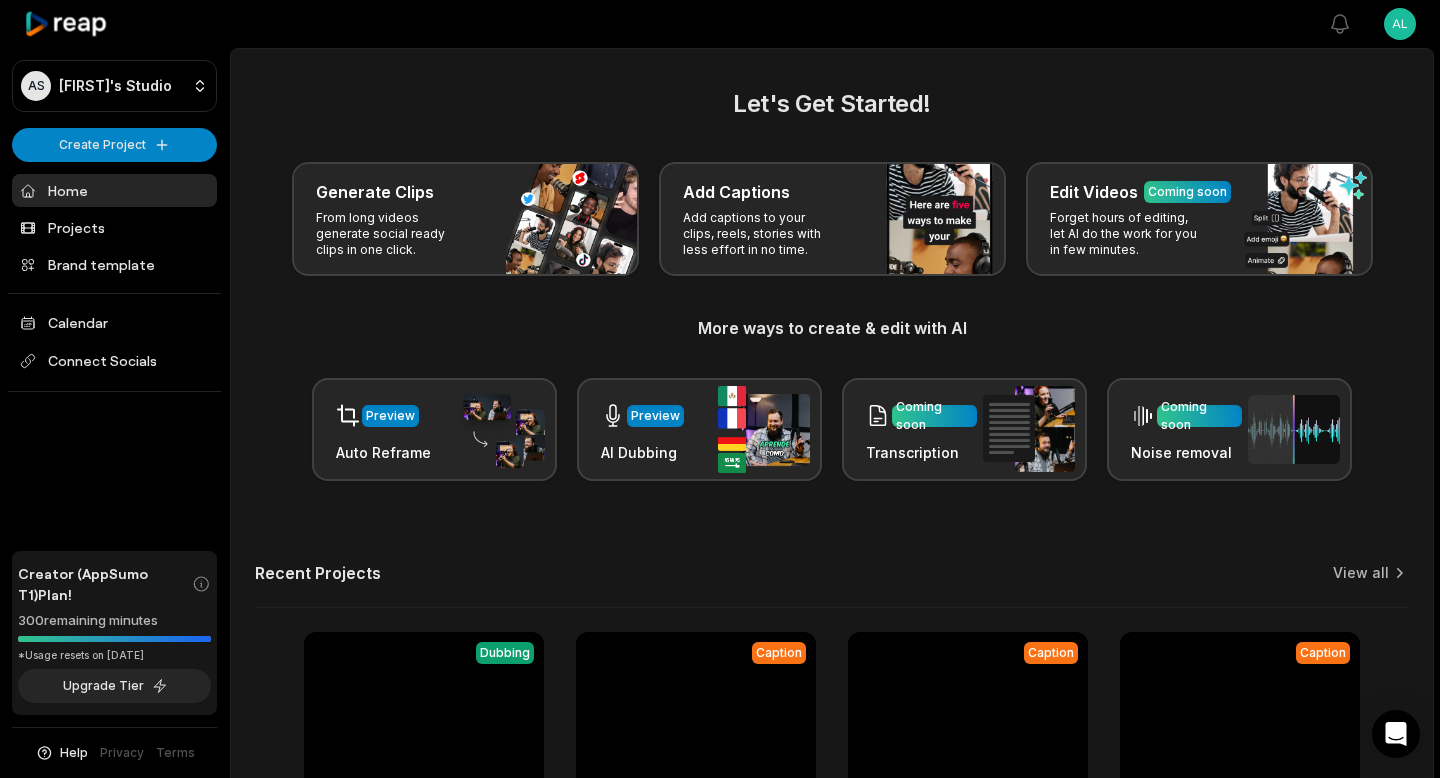 scroll, scrollTop: 220, scrollLeft: 0, axis: vertical 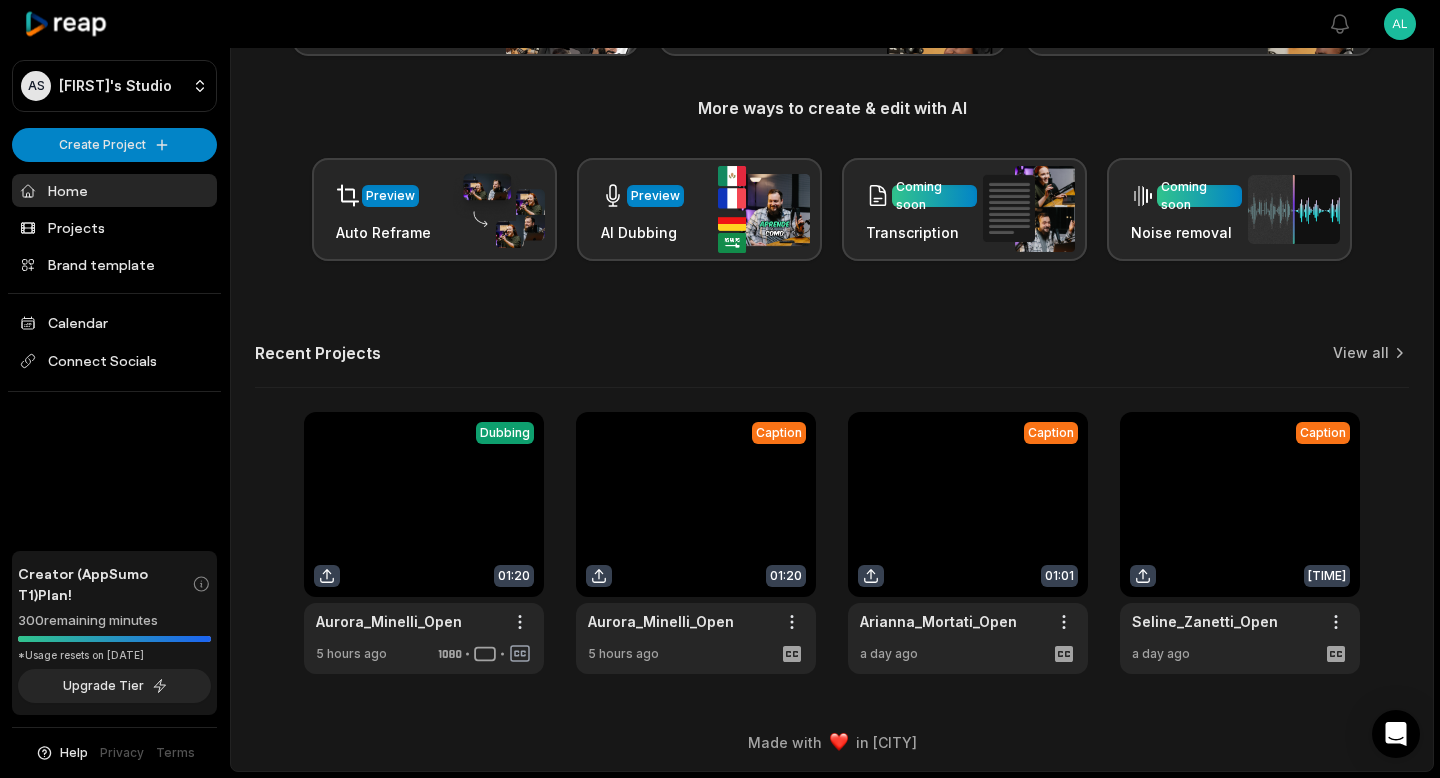 click at bounding box center (696, 543) 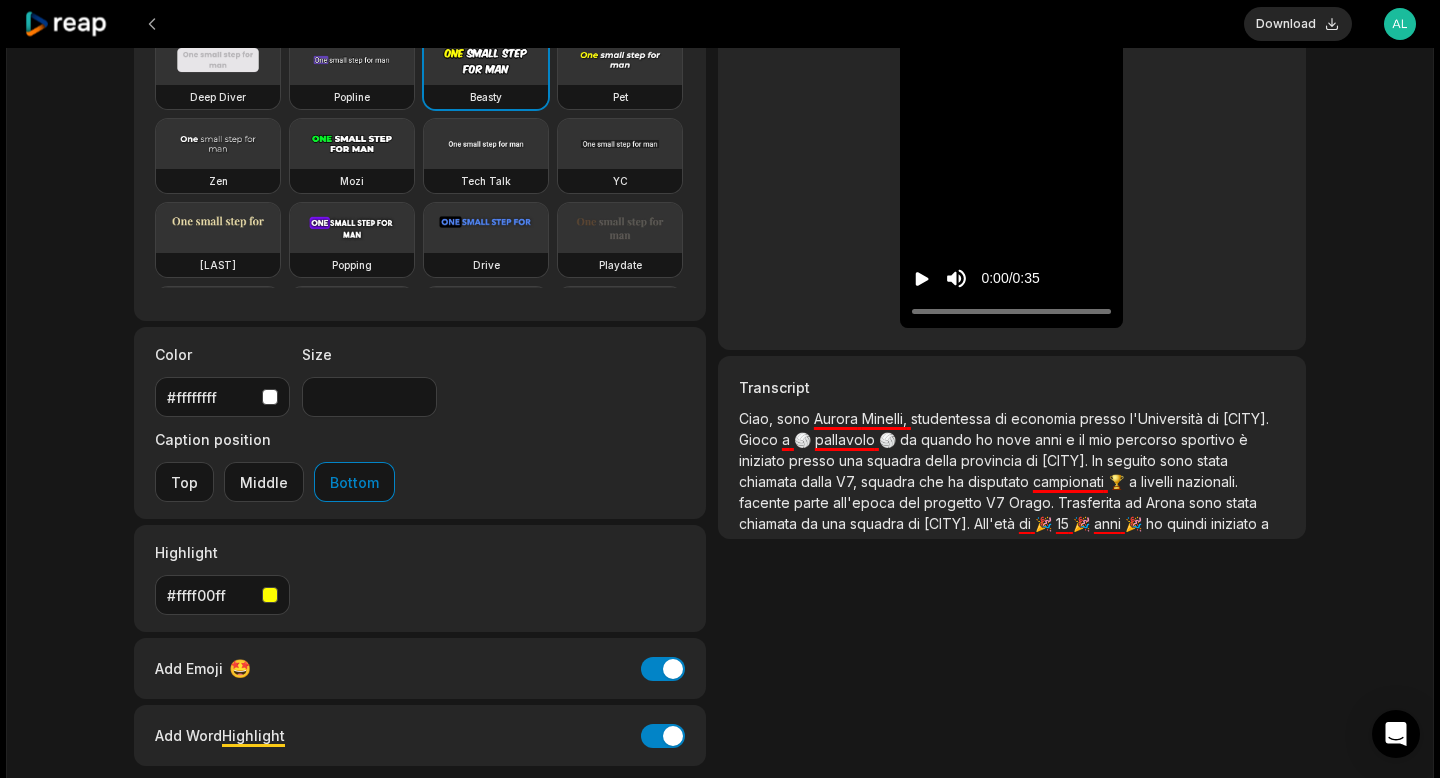 scroll, scrollTop: 0, scrollLeft: 0, axis: both 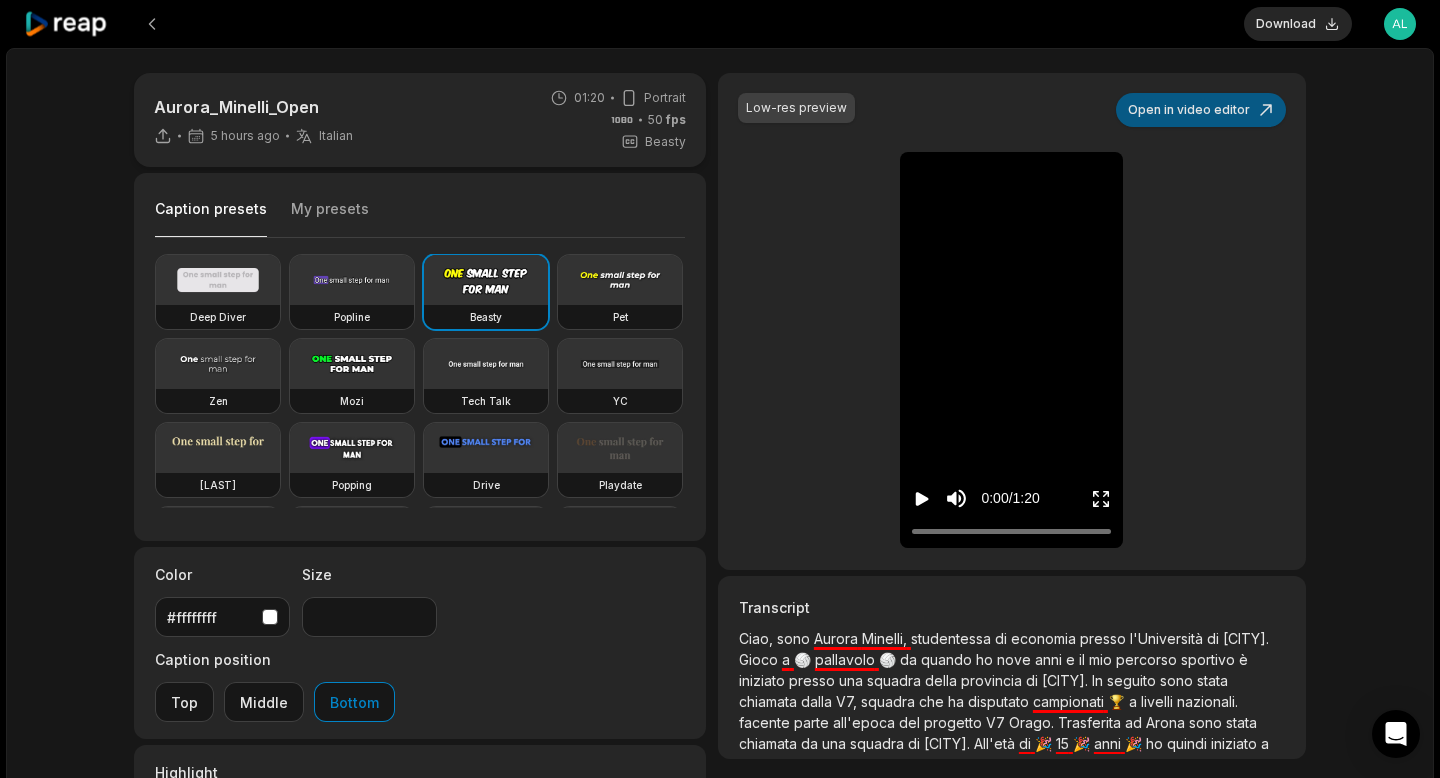 click on "Open in video editor" at bounding box center [1201, 110] 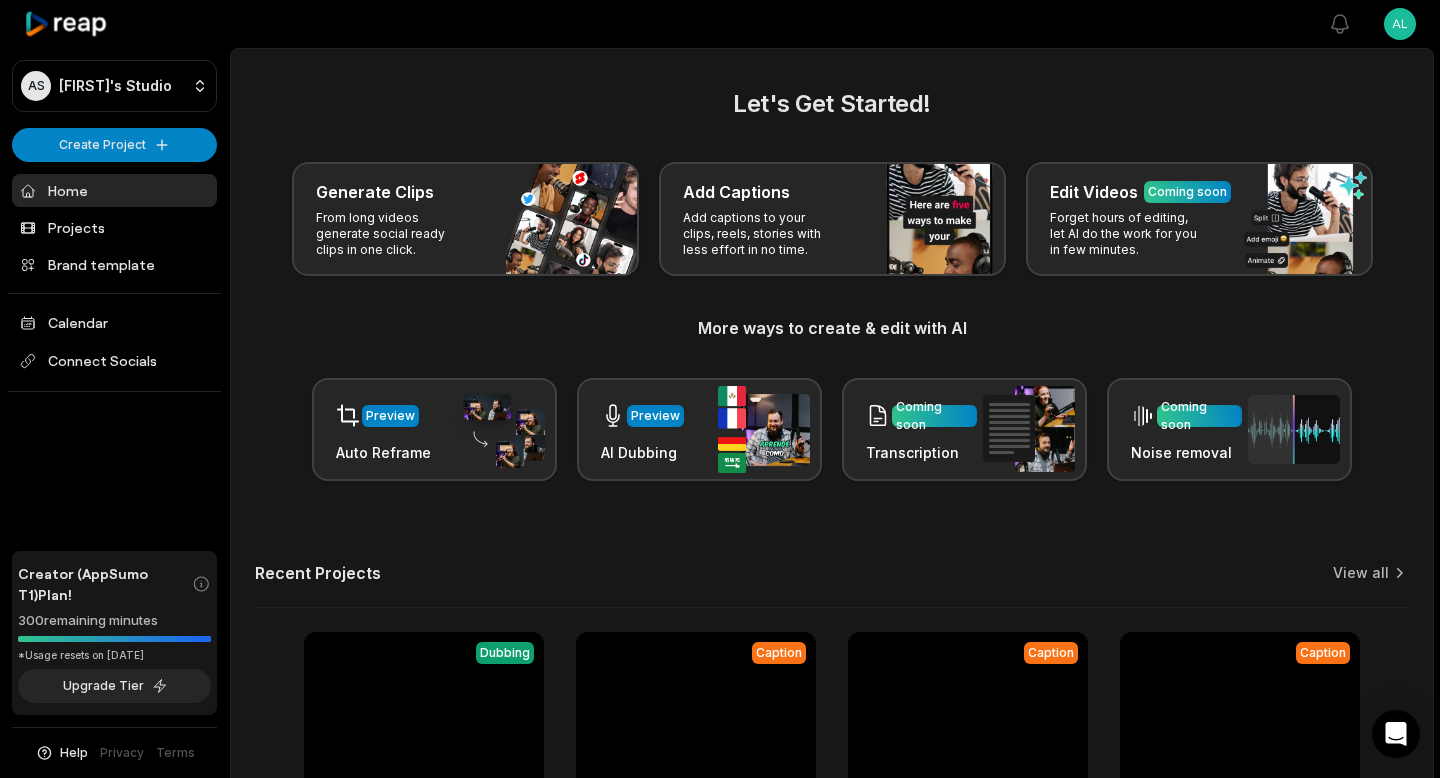 scroll, scrollTop: 220, scrollLeft: 0, axis: vertical 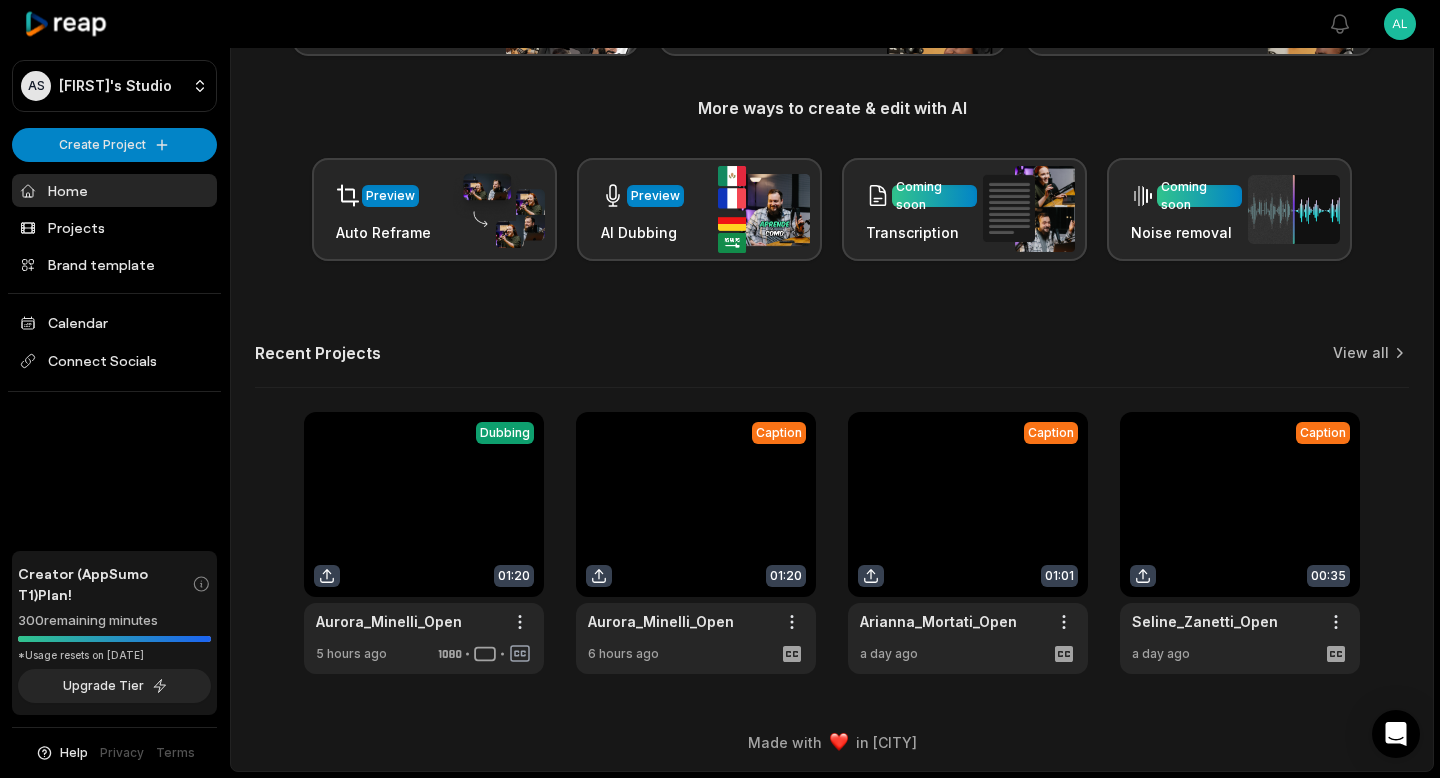 click at bounding box center [968, 543] 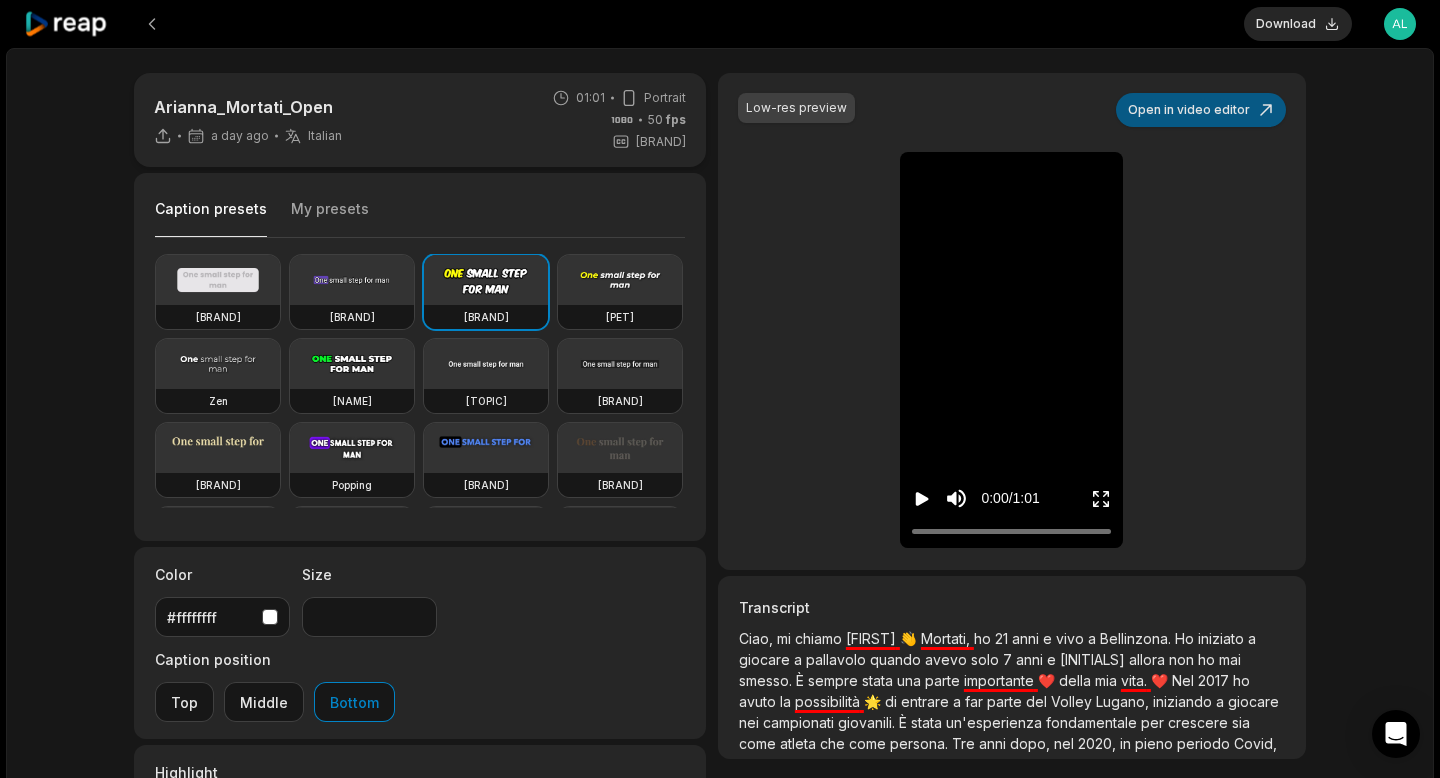 click on "Open in video editor" at bounding box center (1201, 110) 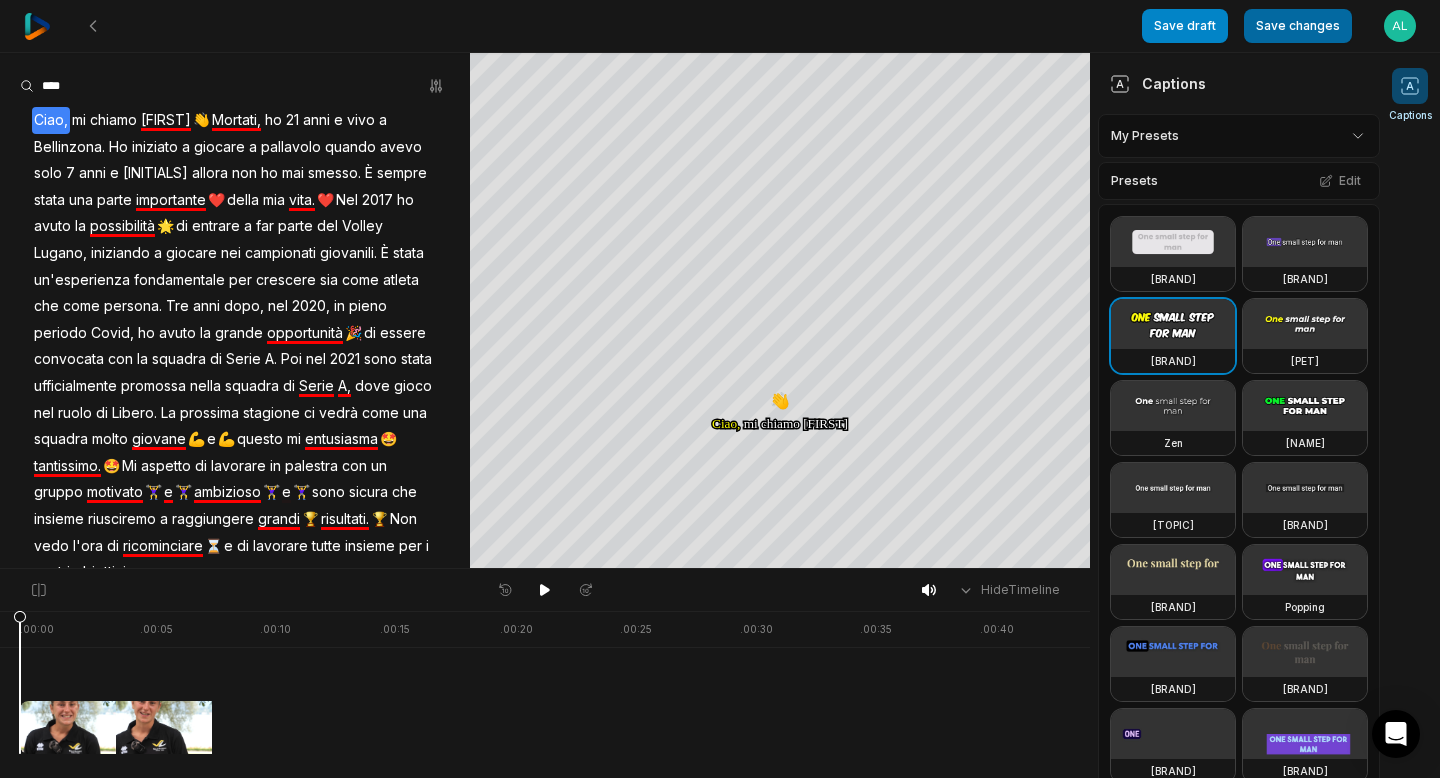 click on "Save changes" at bounding box center [1298, 26] 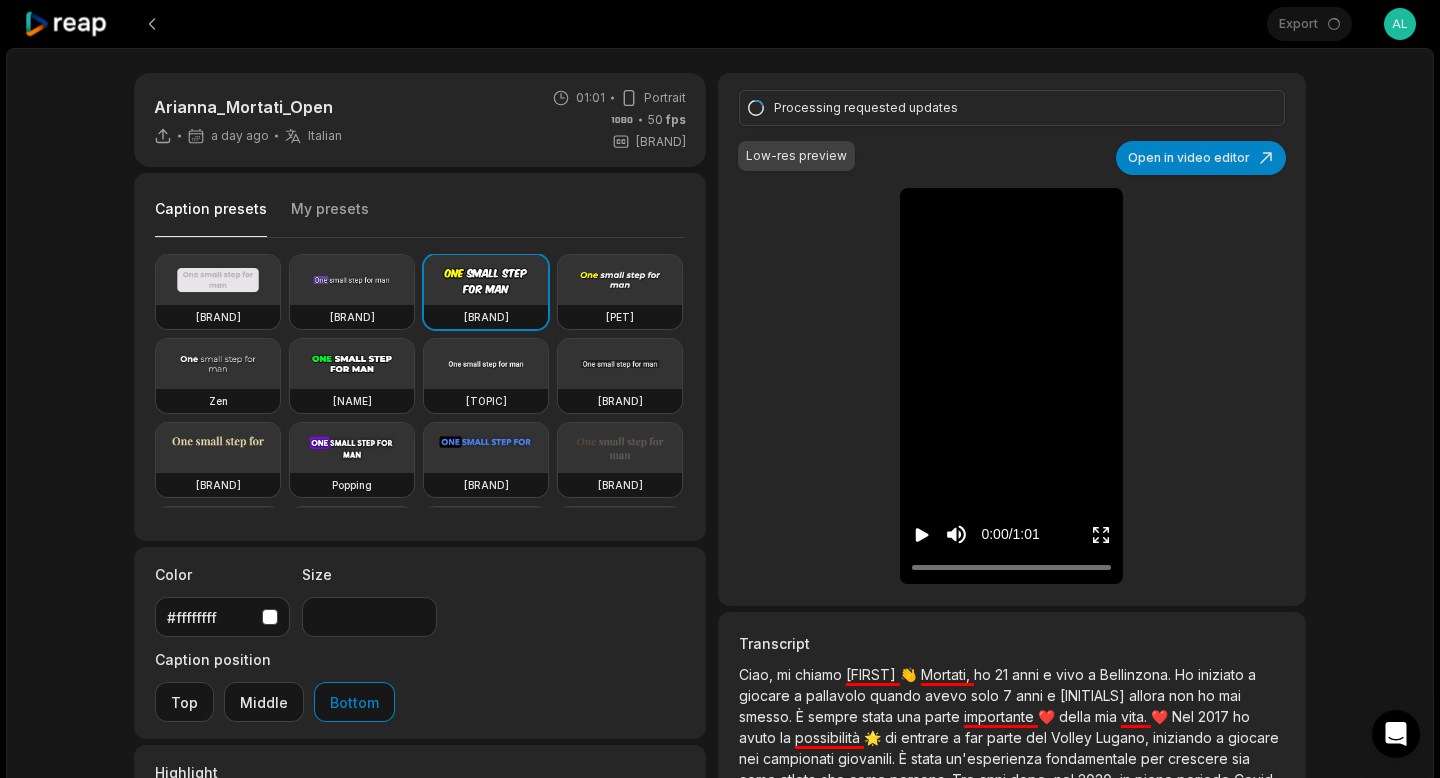 click on "0:00  /  1:01" at bounding box center (1011, 530) 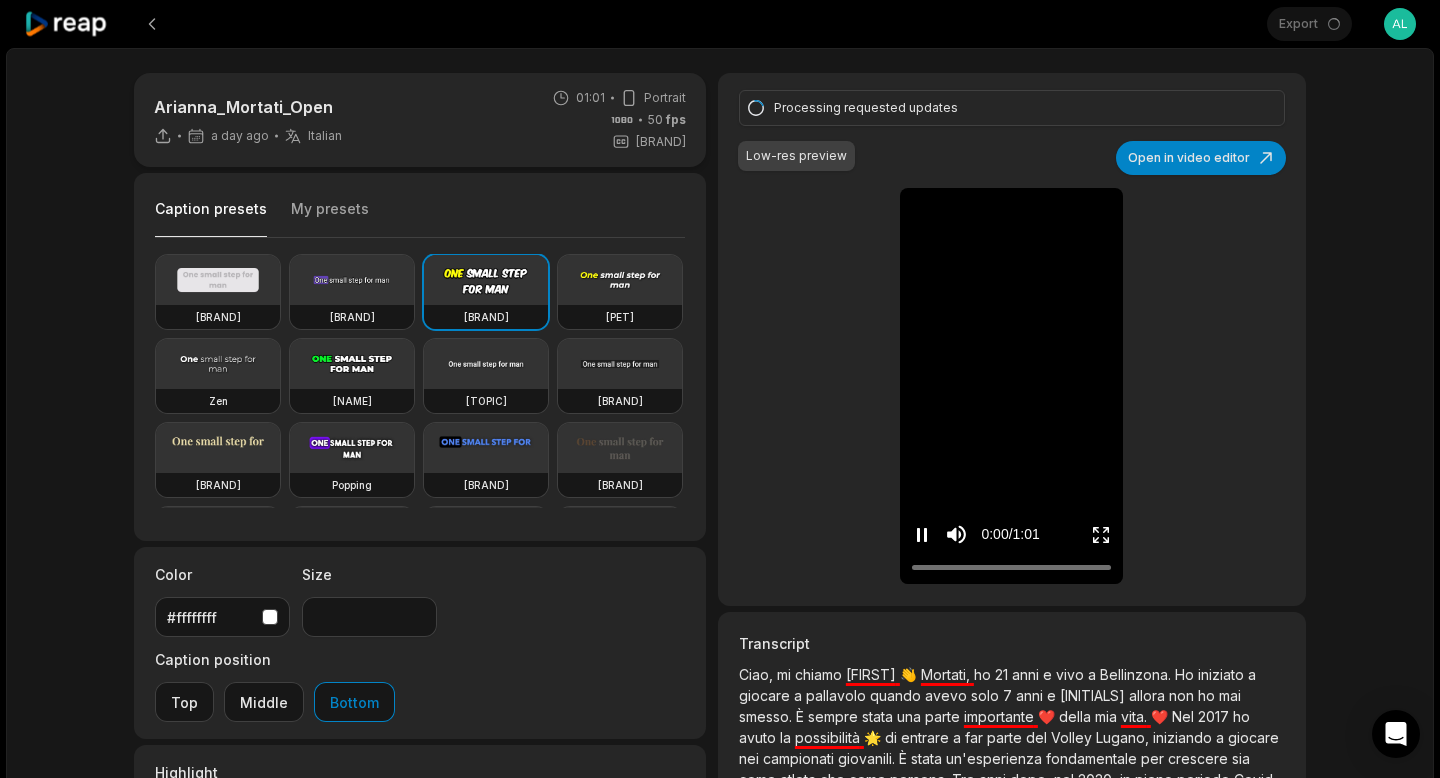 click 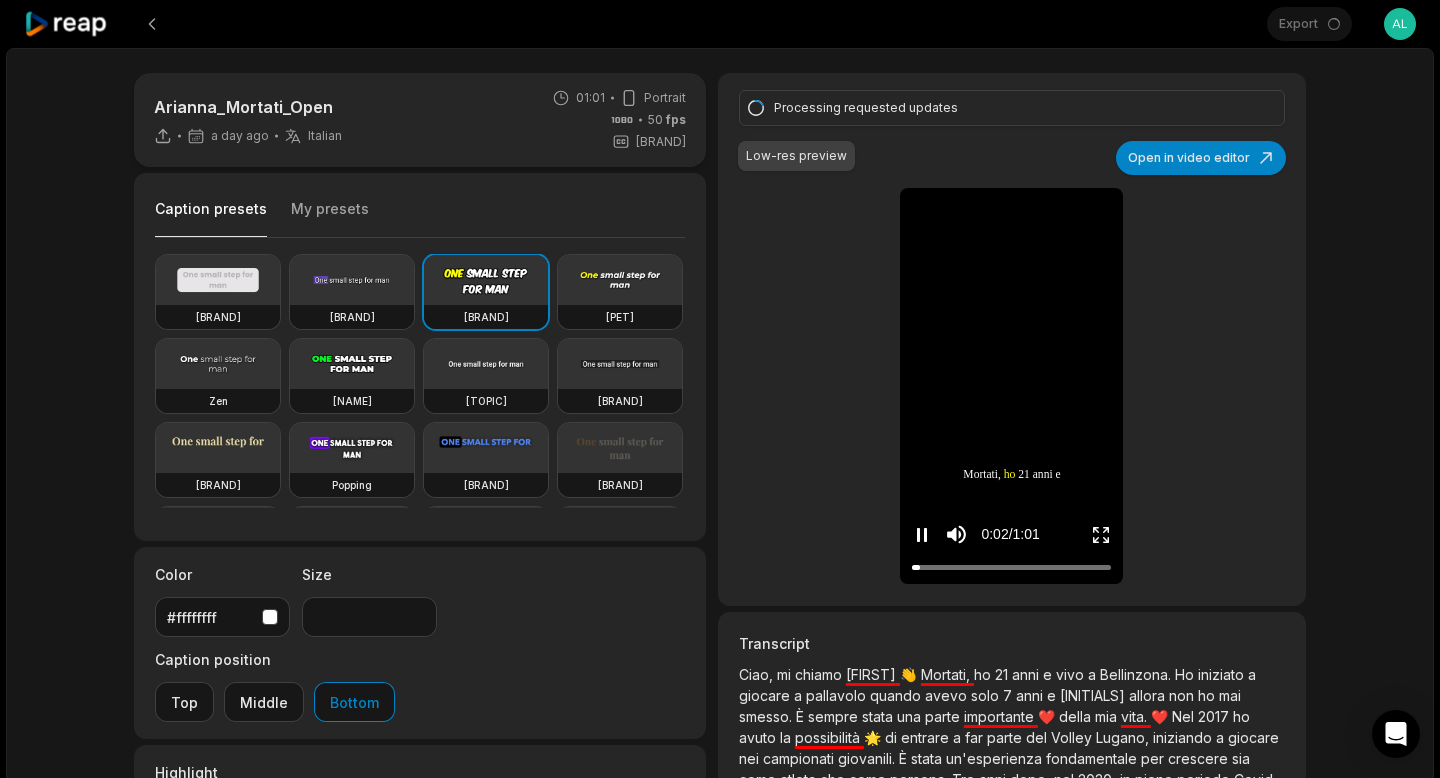 click 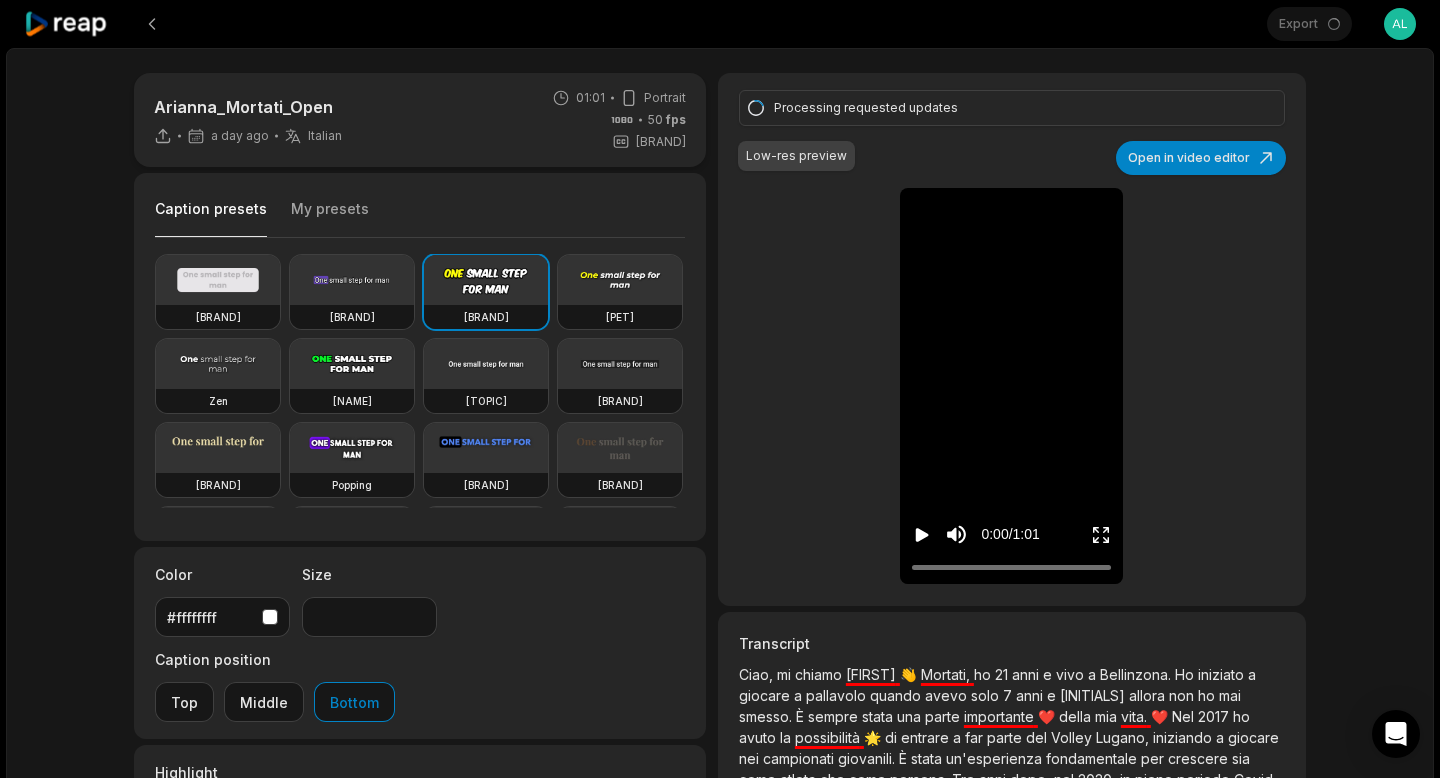 click 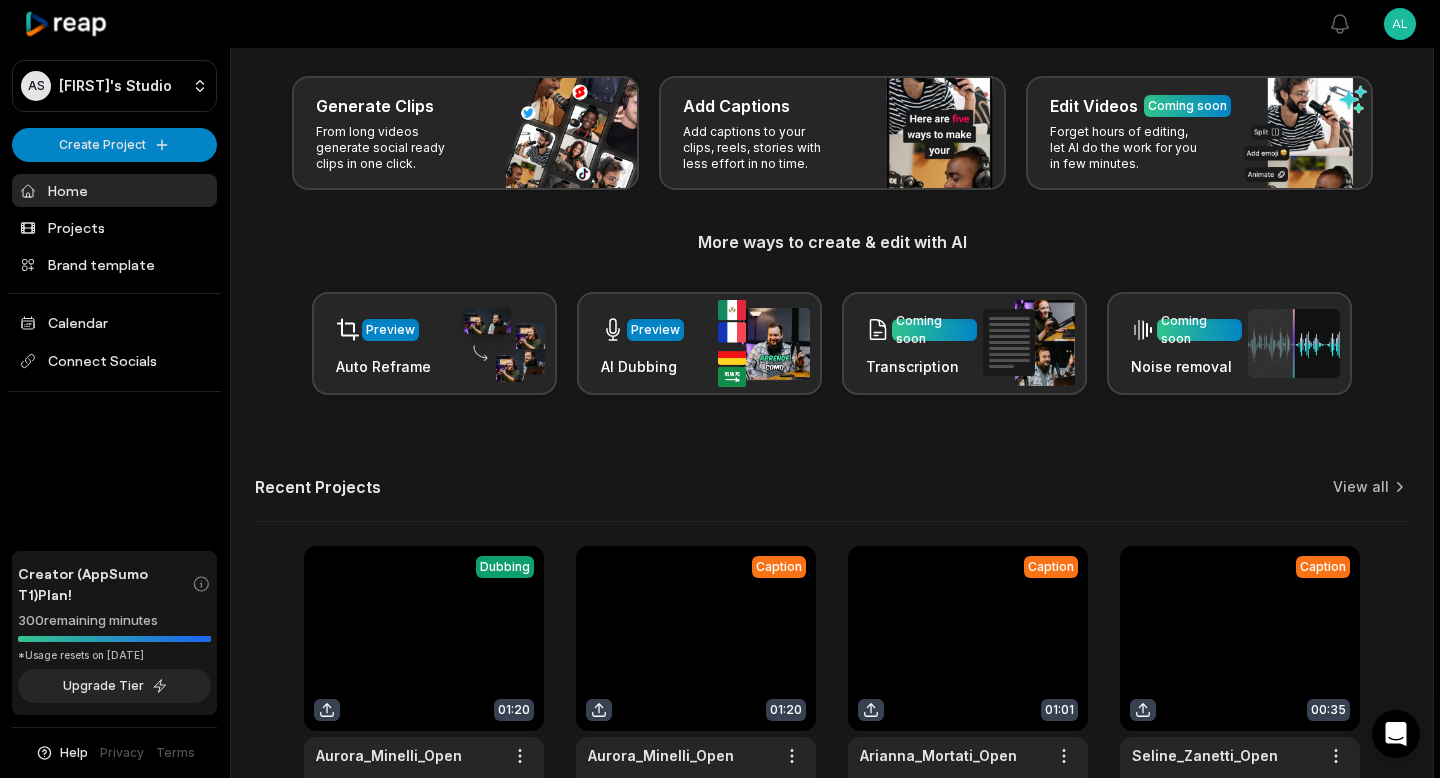 scroll, scrollTop: 220, scrollLeft: 0, axis: vertical 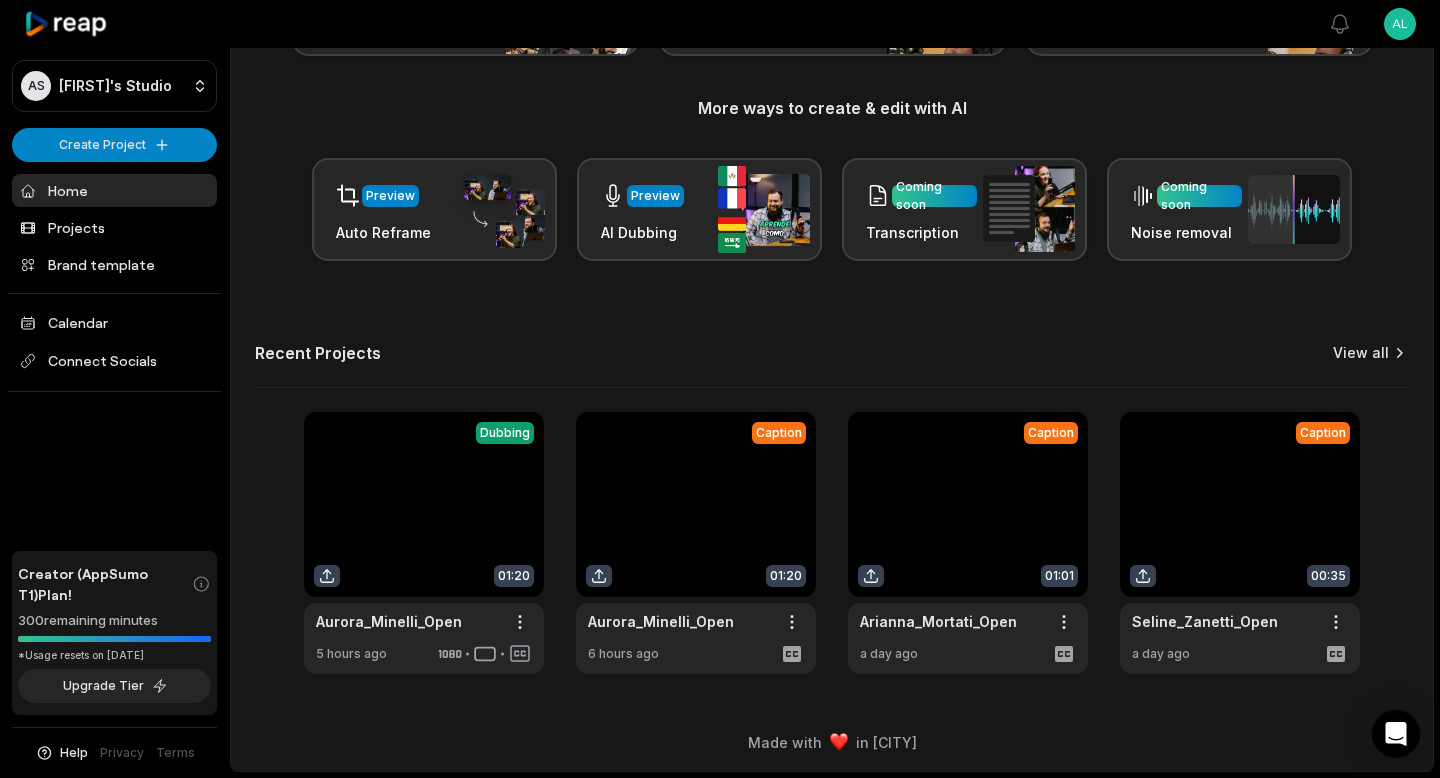 click on "View all" at bounding box center (1361, 353) 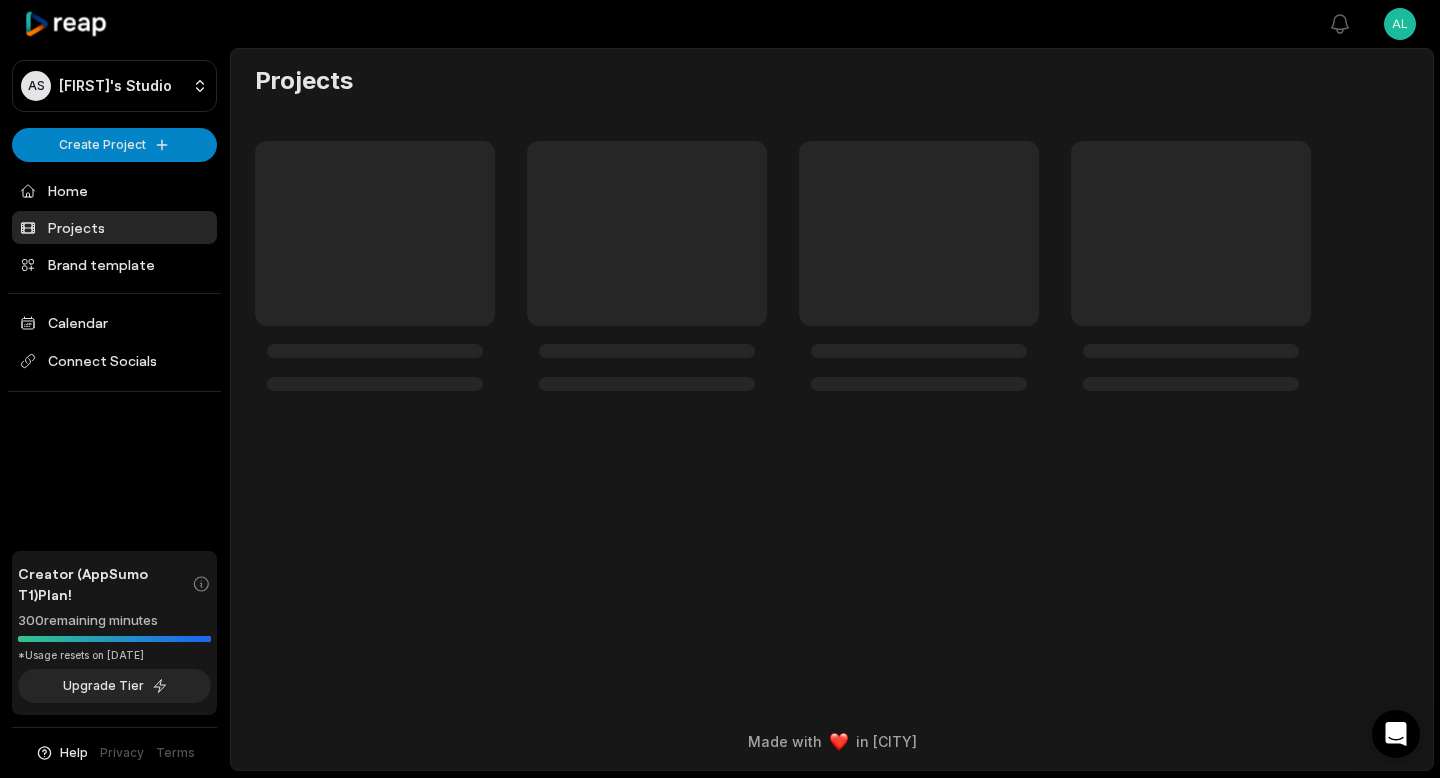 scroll, scrollTop: 0, scrollLeft: 0, axis: both 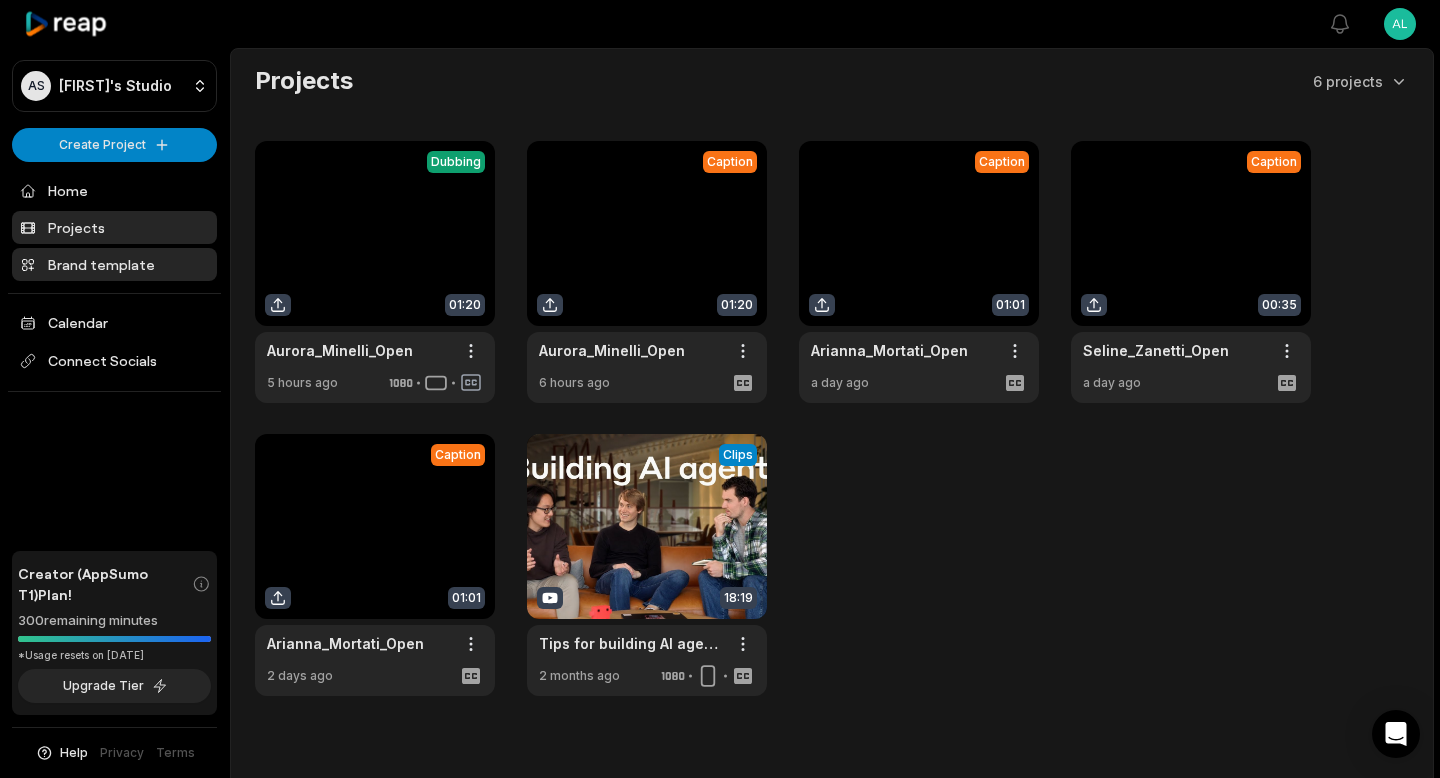 click on "Brand template" at bounding box center (114, 264) 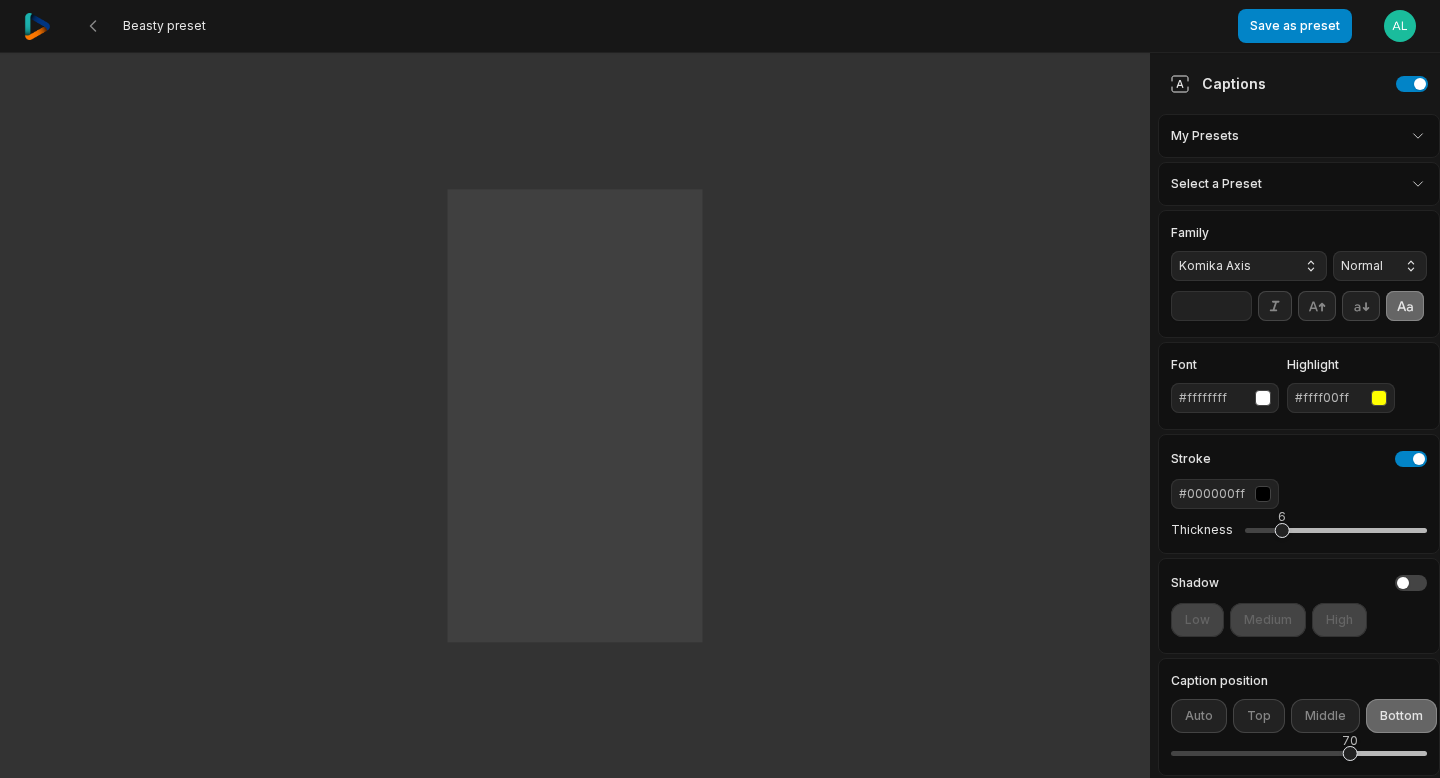 scroll, scrollTop: 0, scrollLeft: 0, axis: both 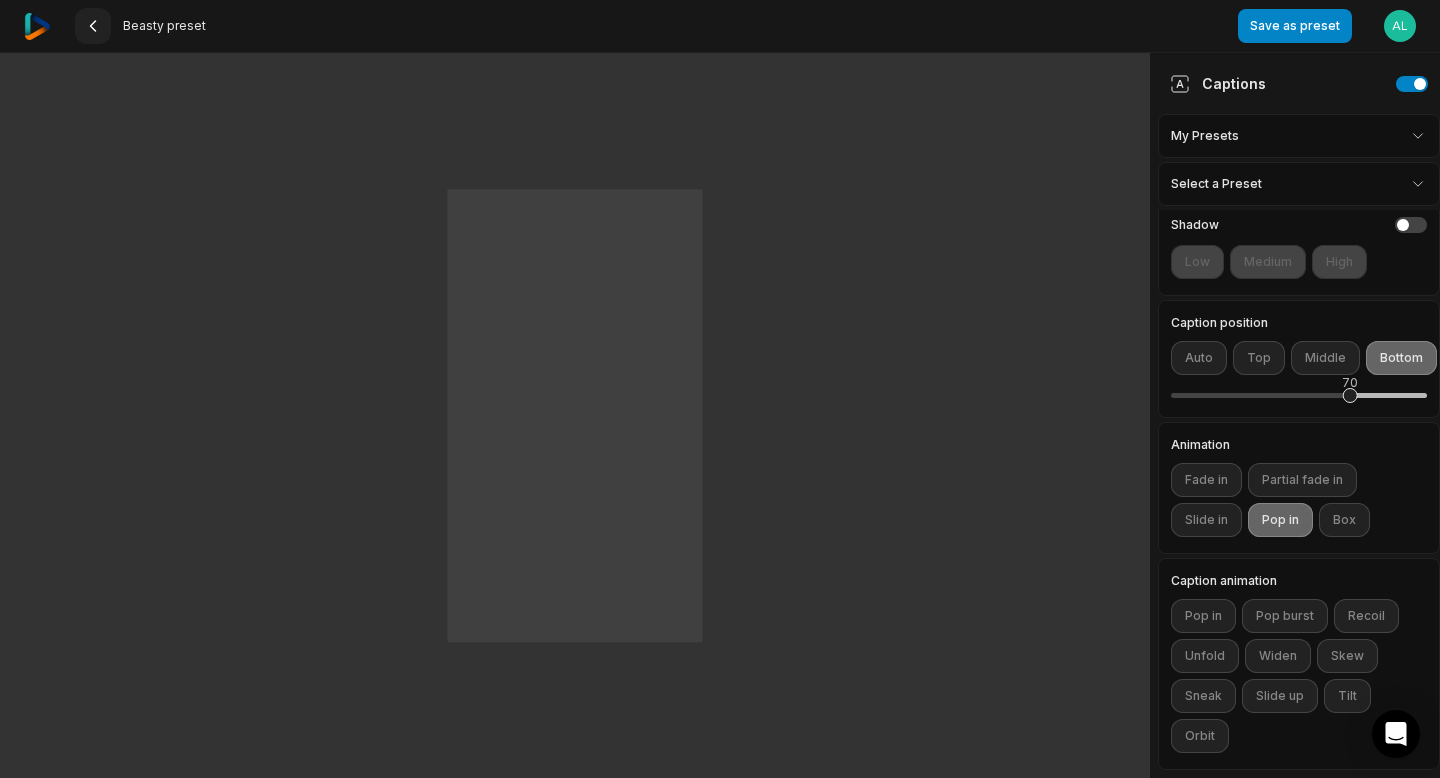 click 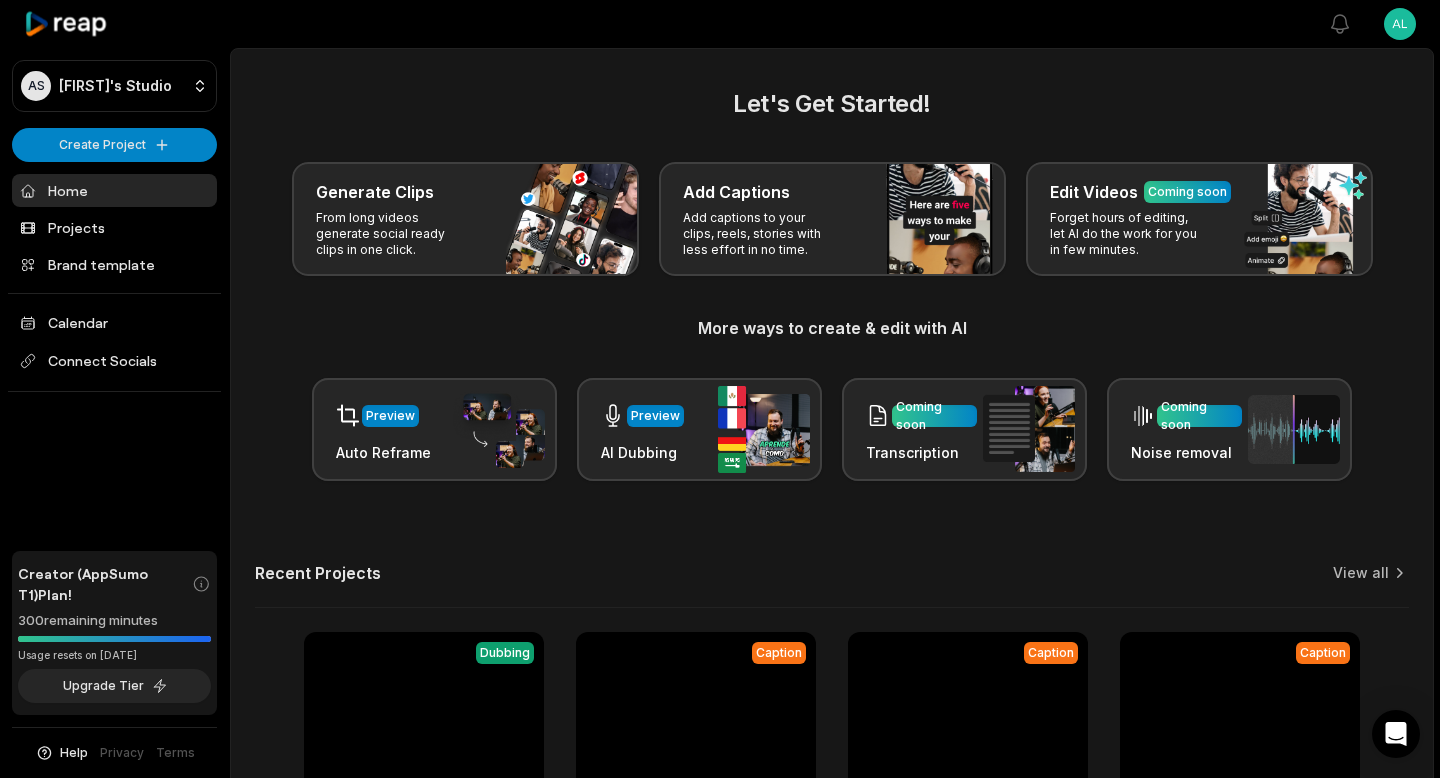 scroll, scrollTop: 220, scrollLeft: 0, axis: vertical 